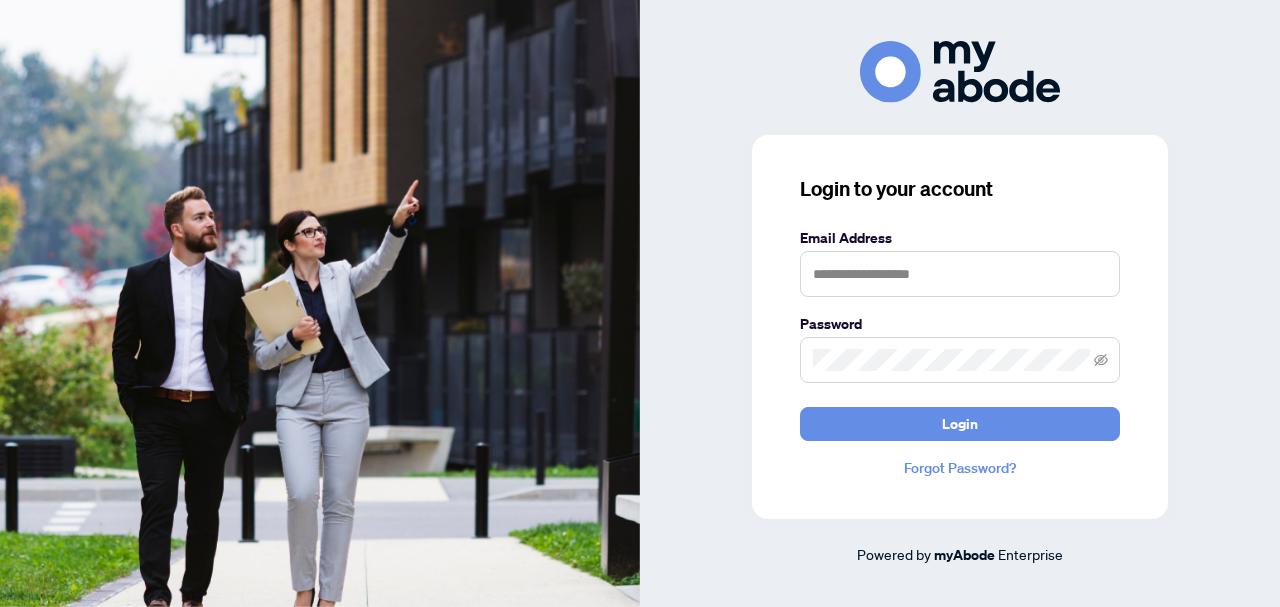 scroll, scrollTop: 0, scrollLeft: 0, axis: both 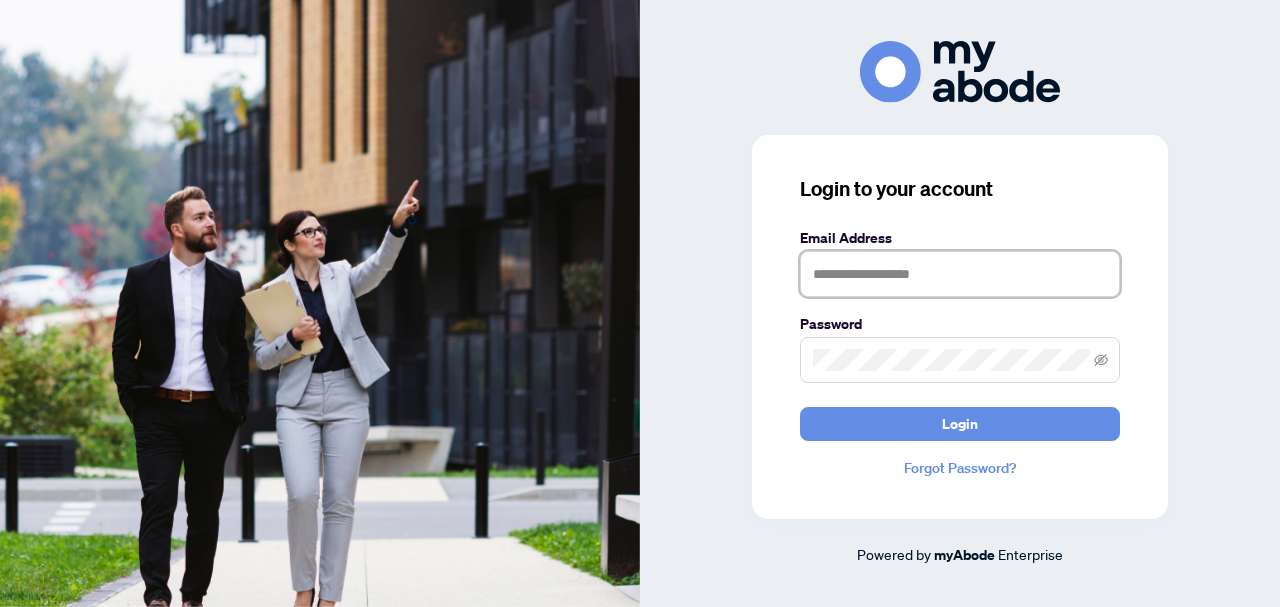 type on "**********" 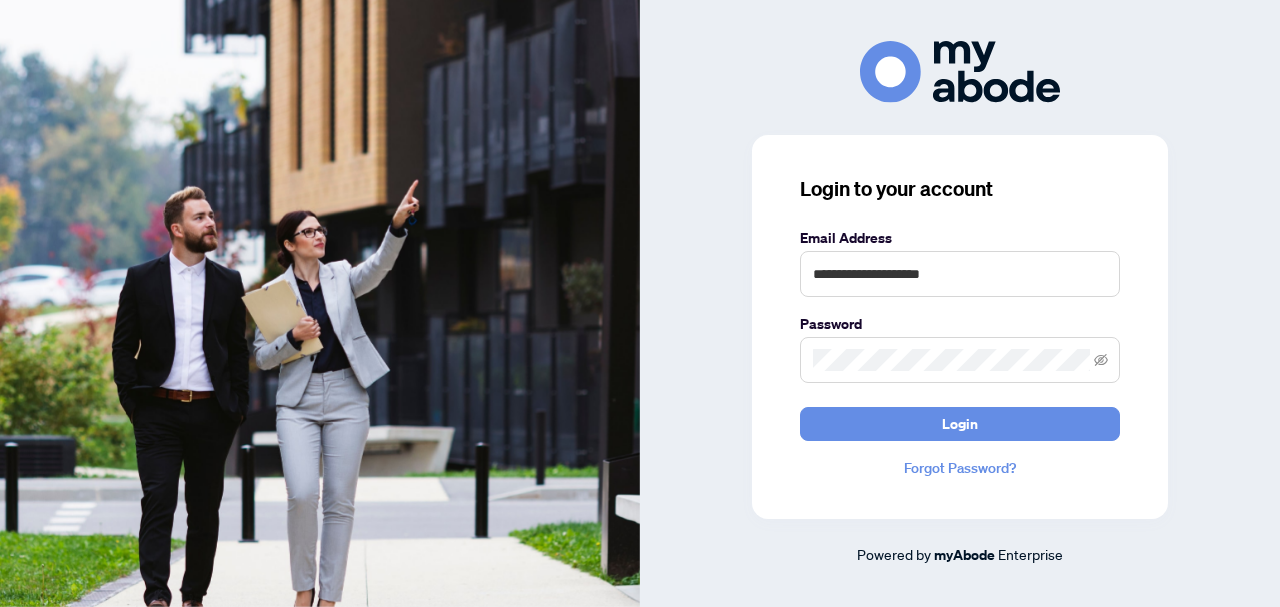 click on "Login" at bounding box center [960, 424] 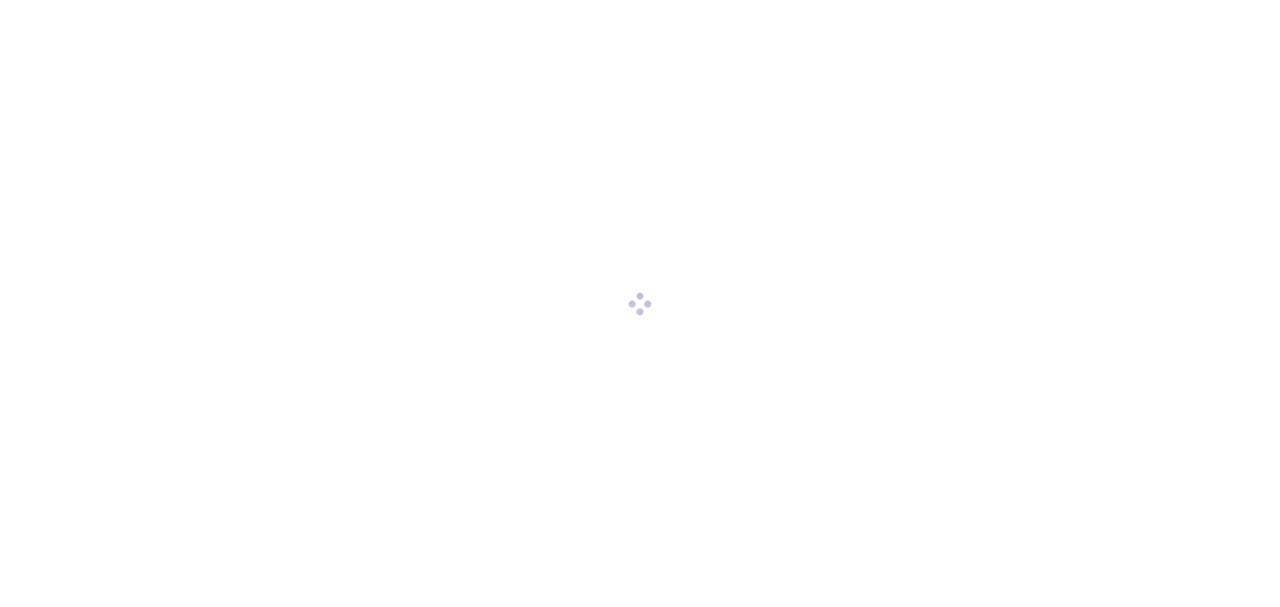 scroll, scrollTop: 0, scrollLeft: 0, axis: both 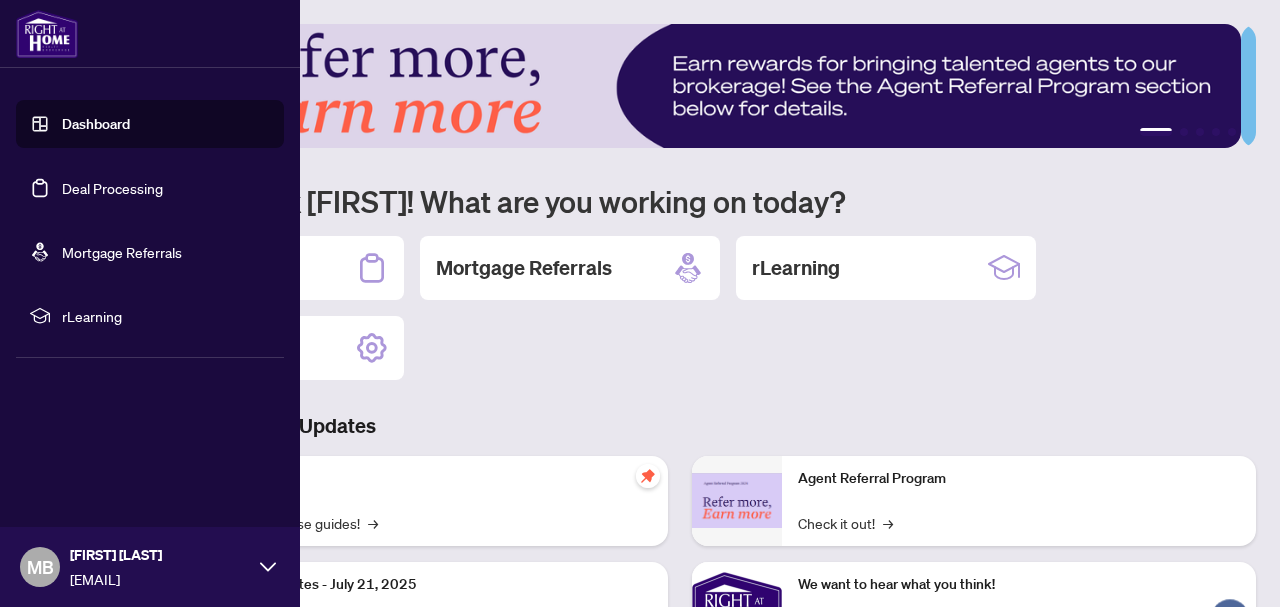 click on "Deal Processing" at bounding box center [112, 188] 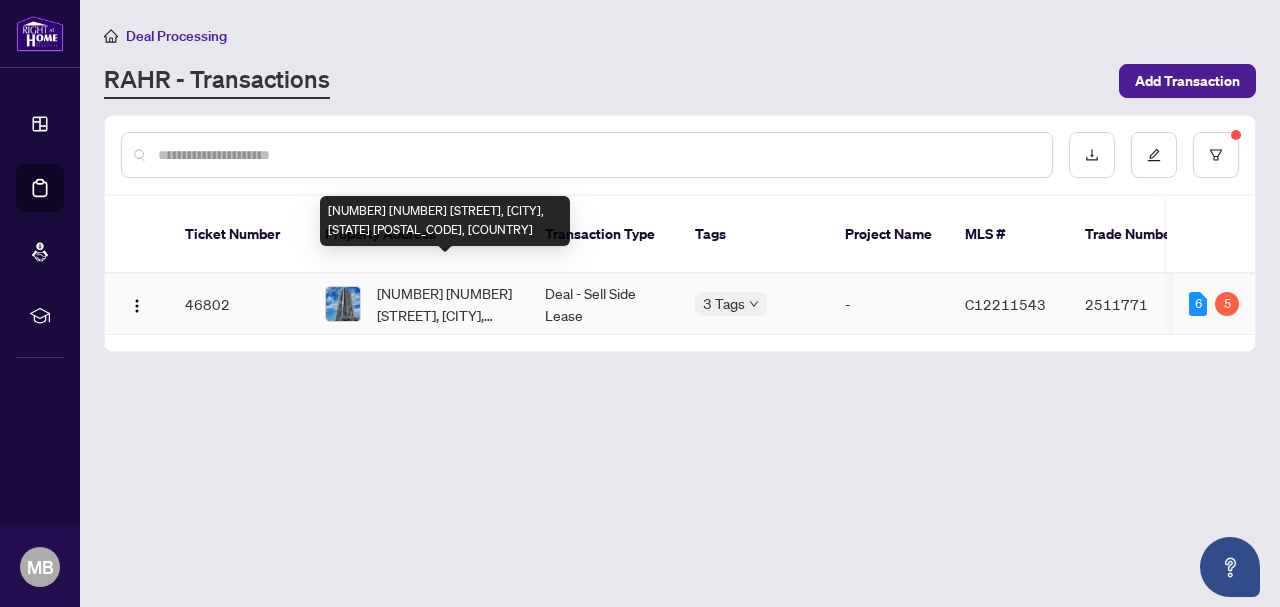 click on "[NUMBER] [NUMBER] [STREET], [CITY], [STATE] [POSTAL_CODE], [COUNTRY]" at bounding box center [445, 304] 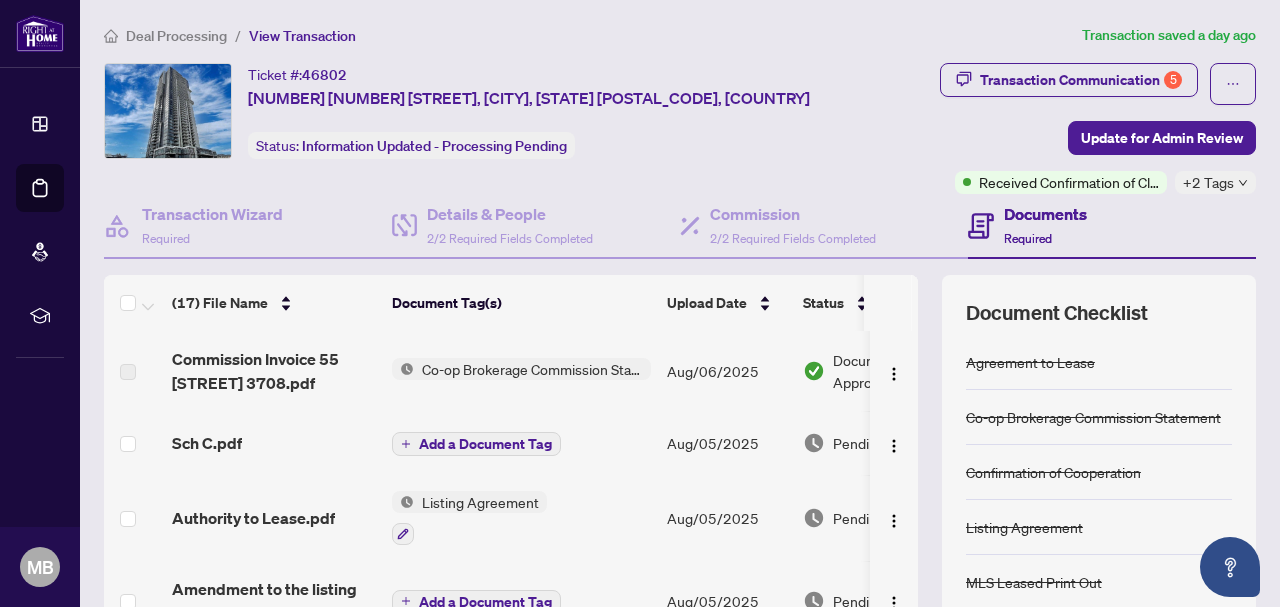 click on "Transaction Communication 5" at bounding box center [1081, 80] 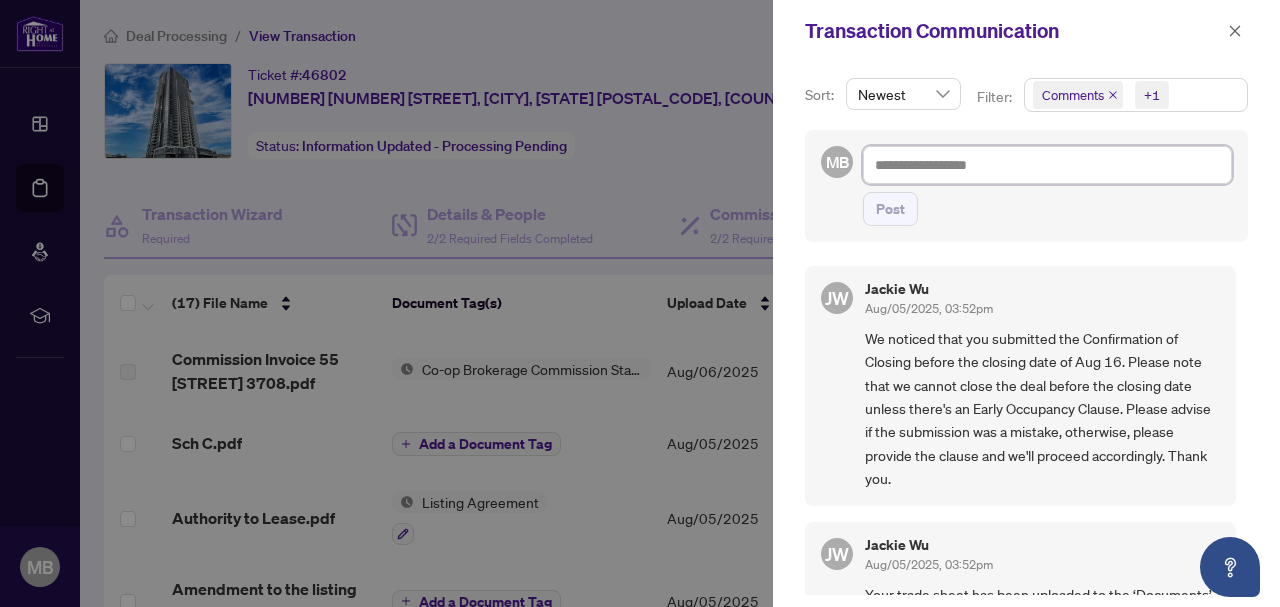click at bounding box center [1047, 164] 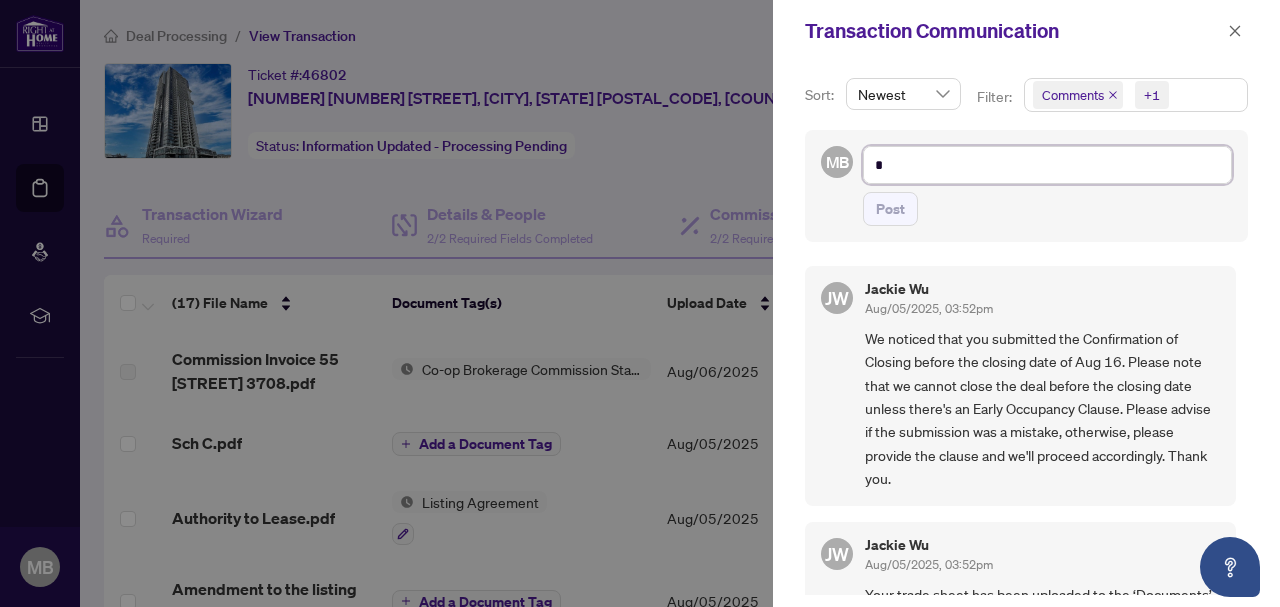 type on "*" 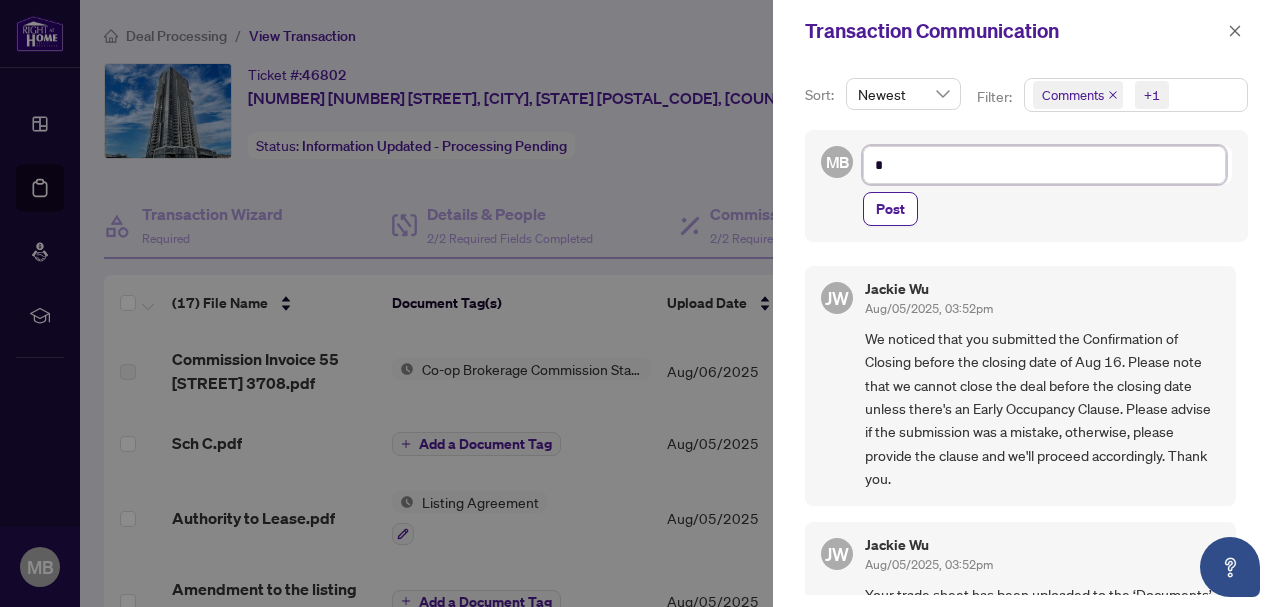 type on "**" 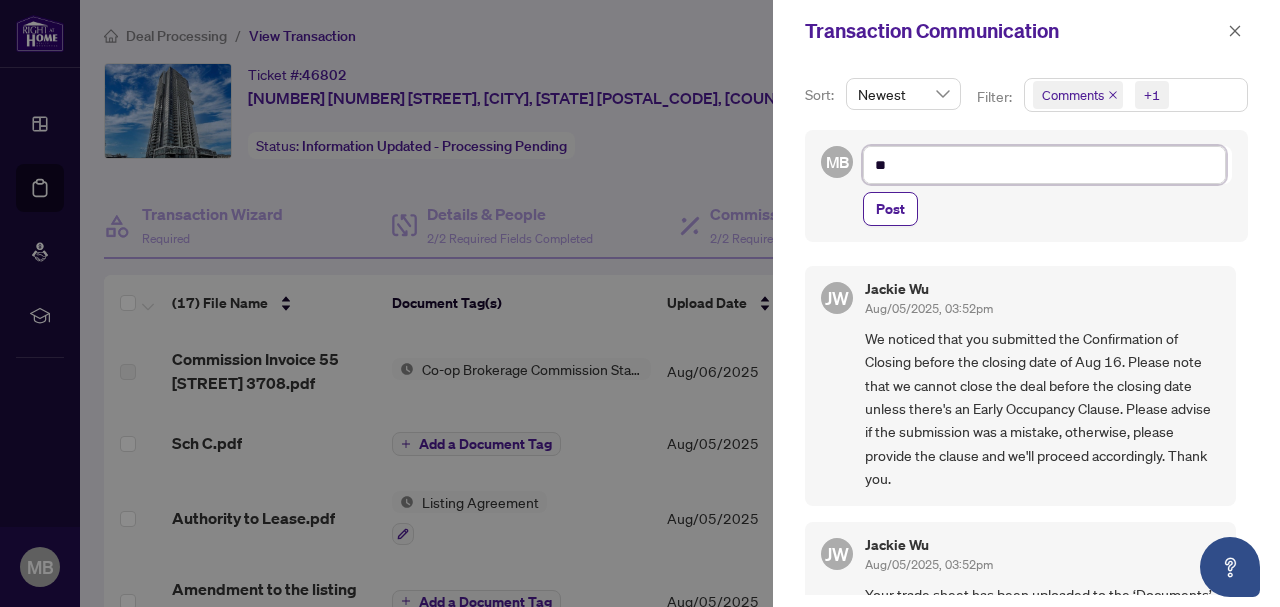 type on "**" 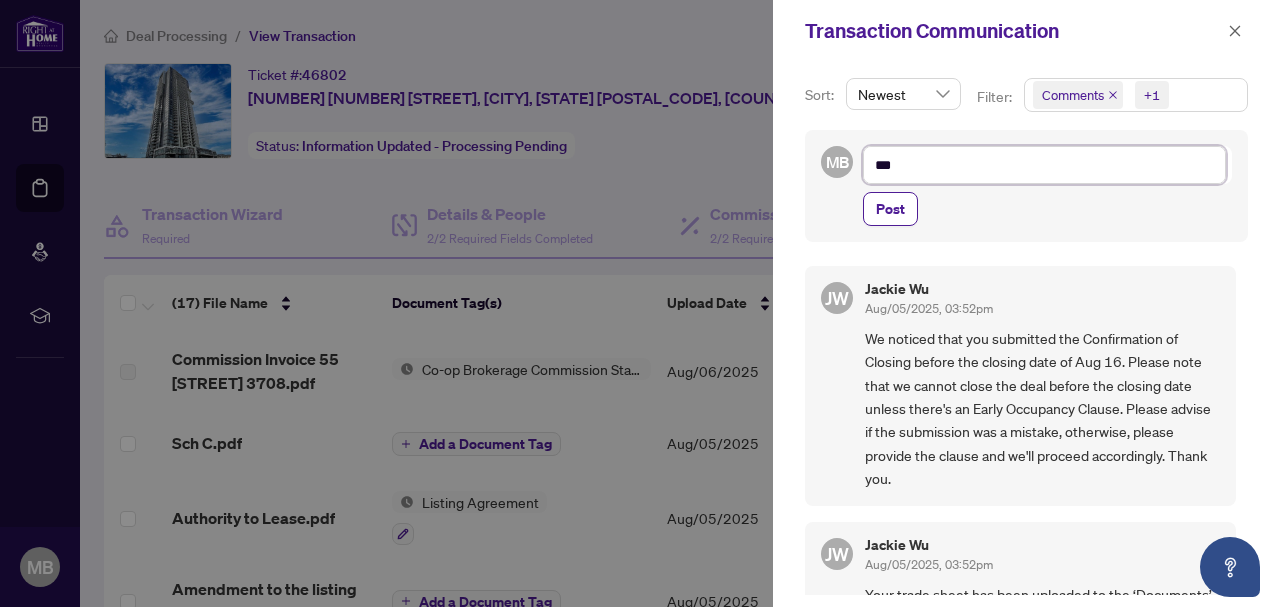 type on "**" 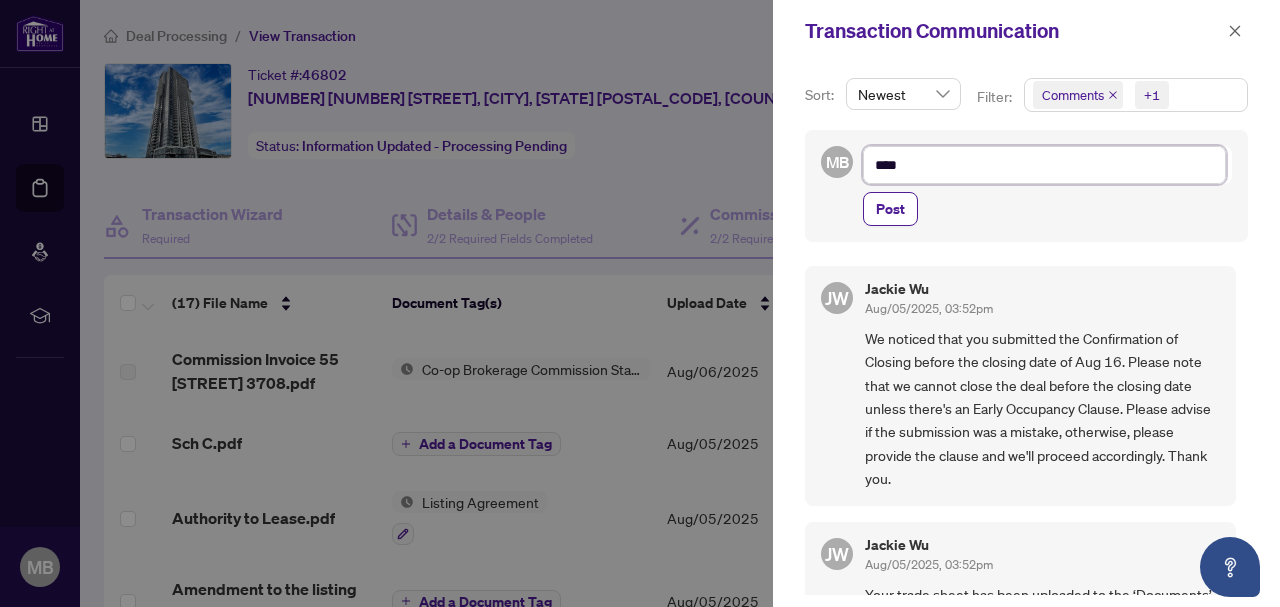 type on "****" 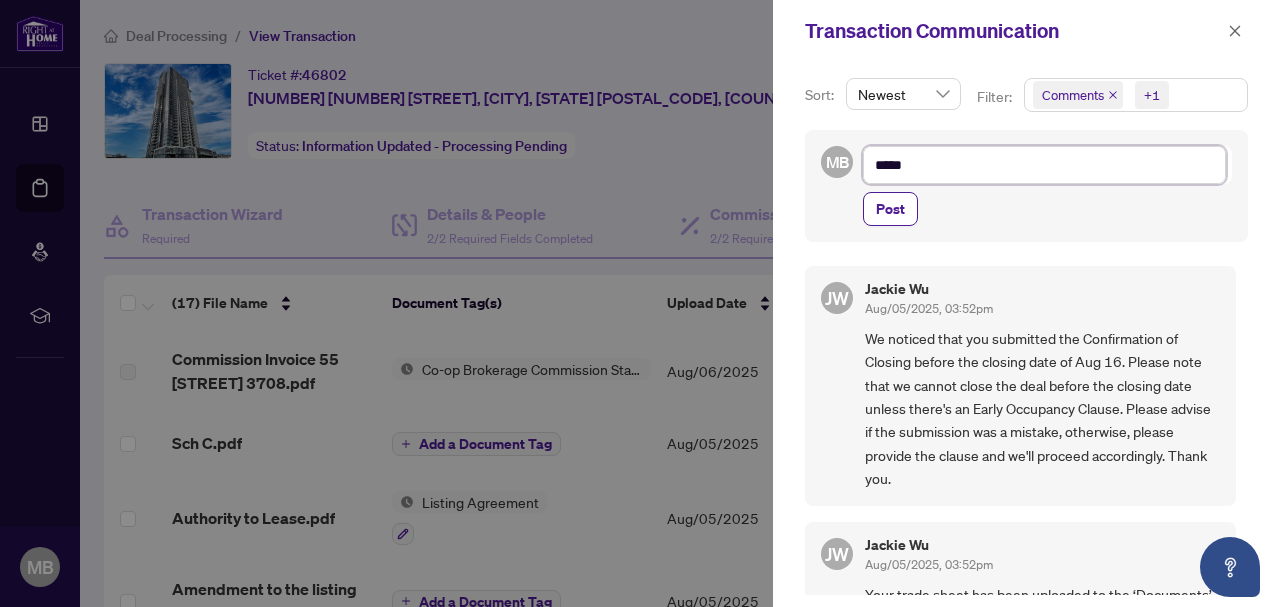 type on "******" 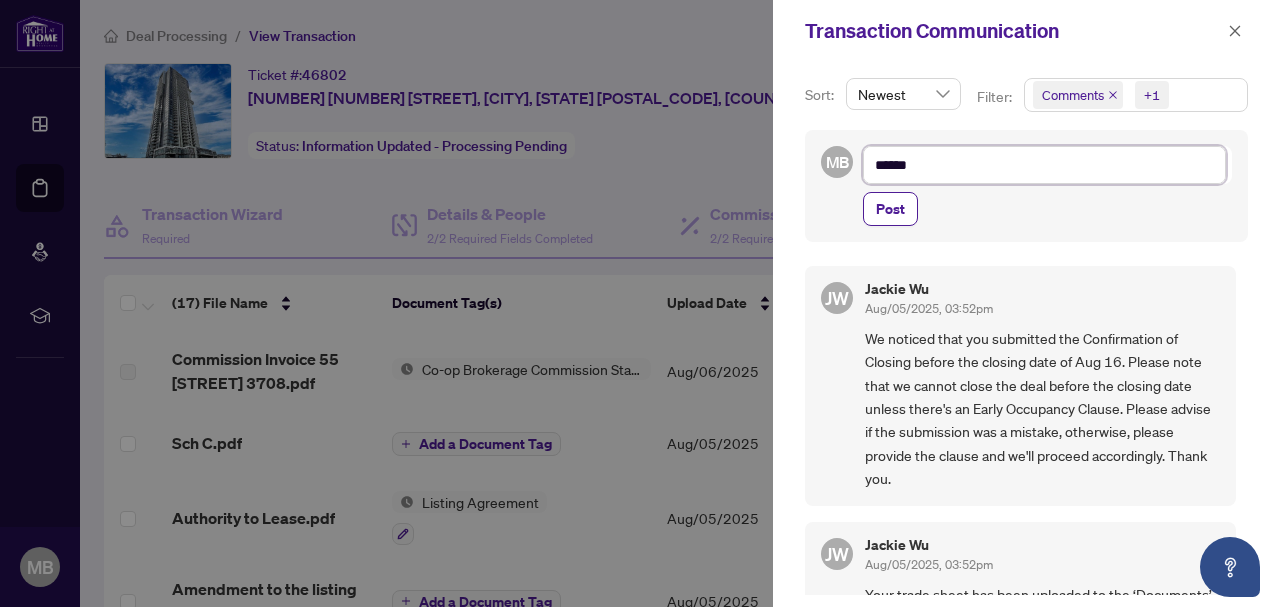 type on "*******" 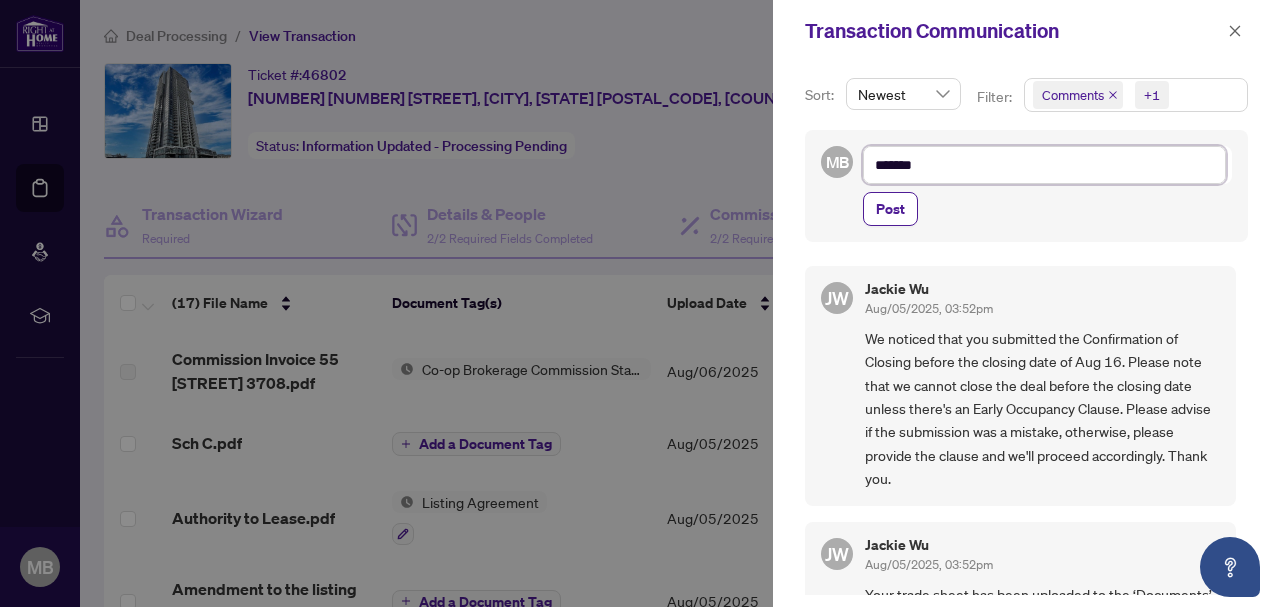 type on "********" 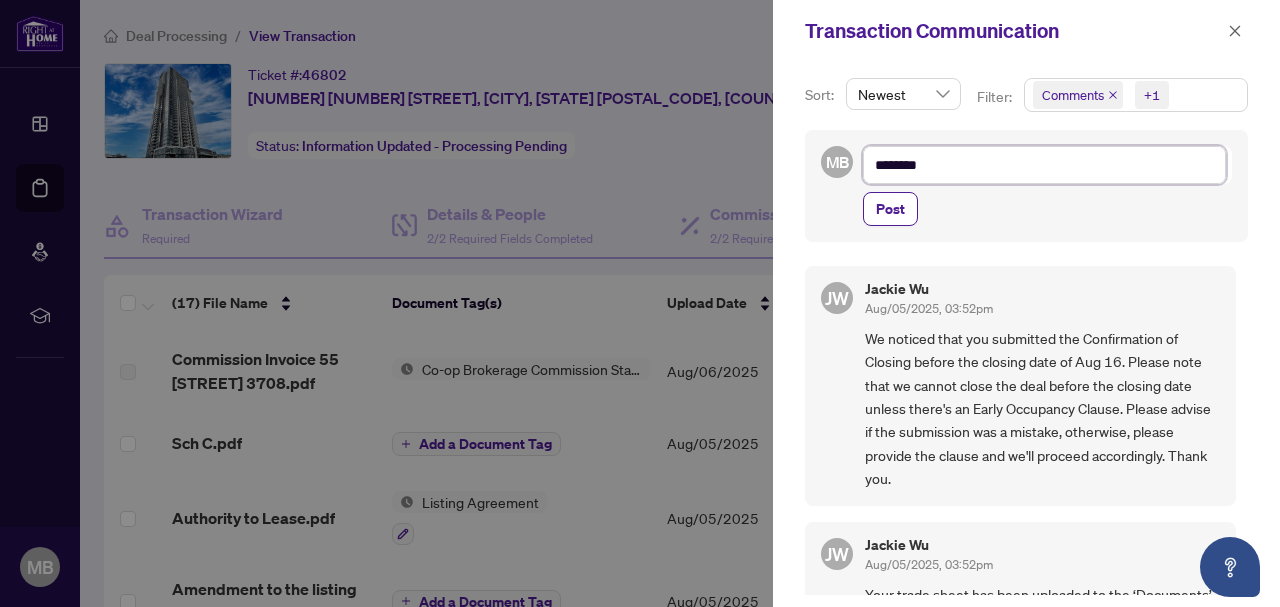 type on "*********" 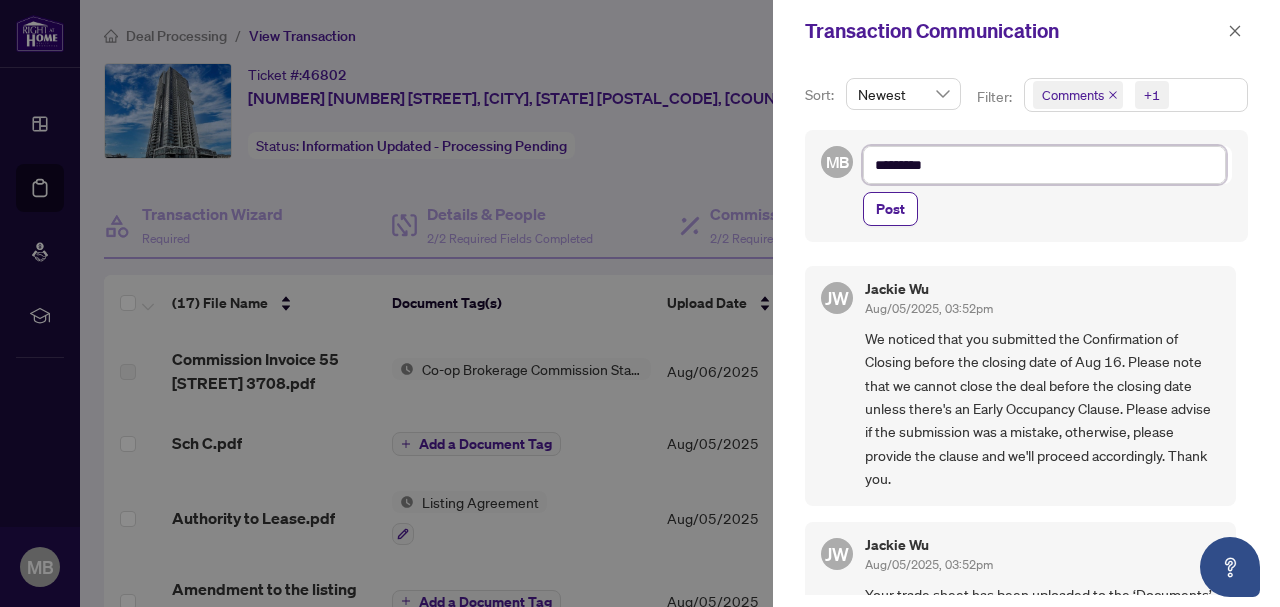 type on "**********" 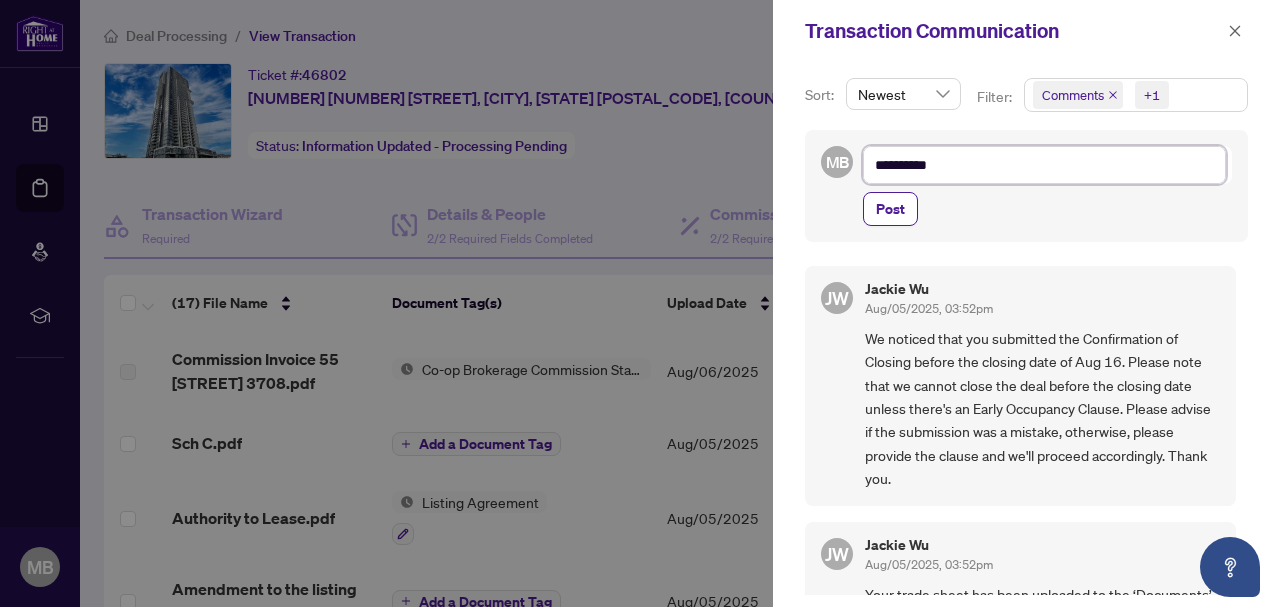 type on "**********" 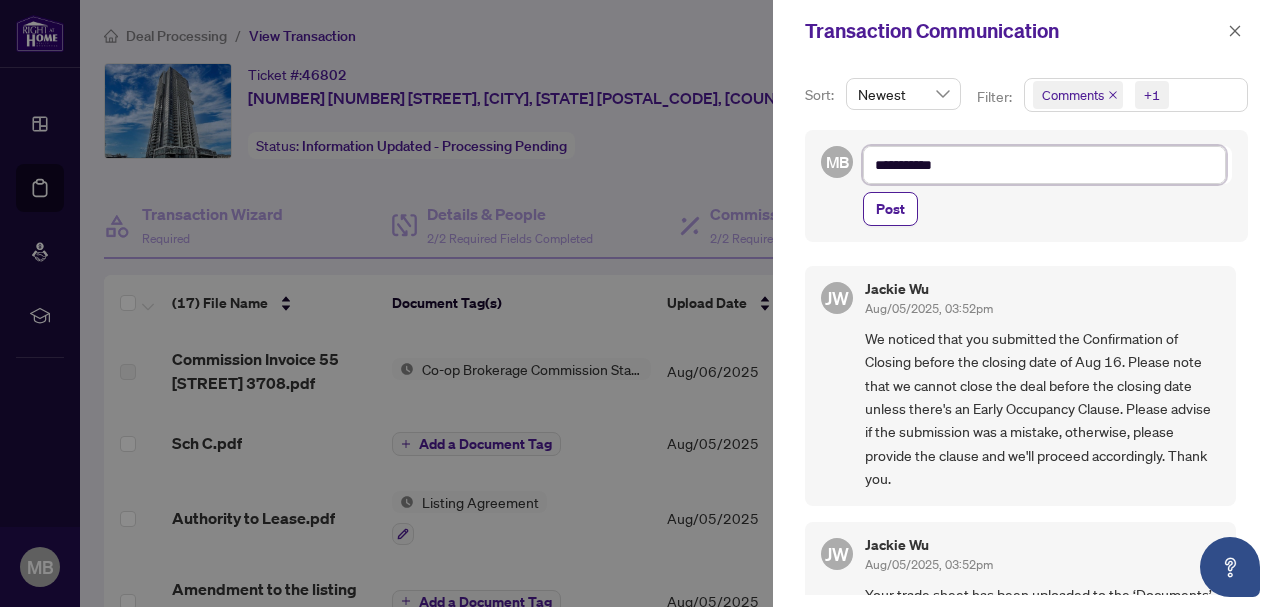 type on "**********" 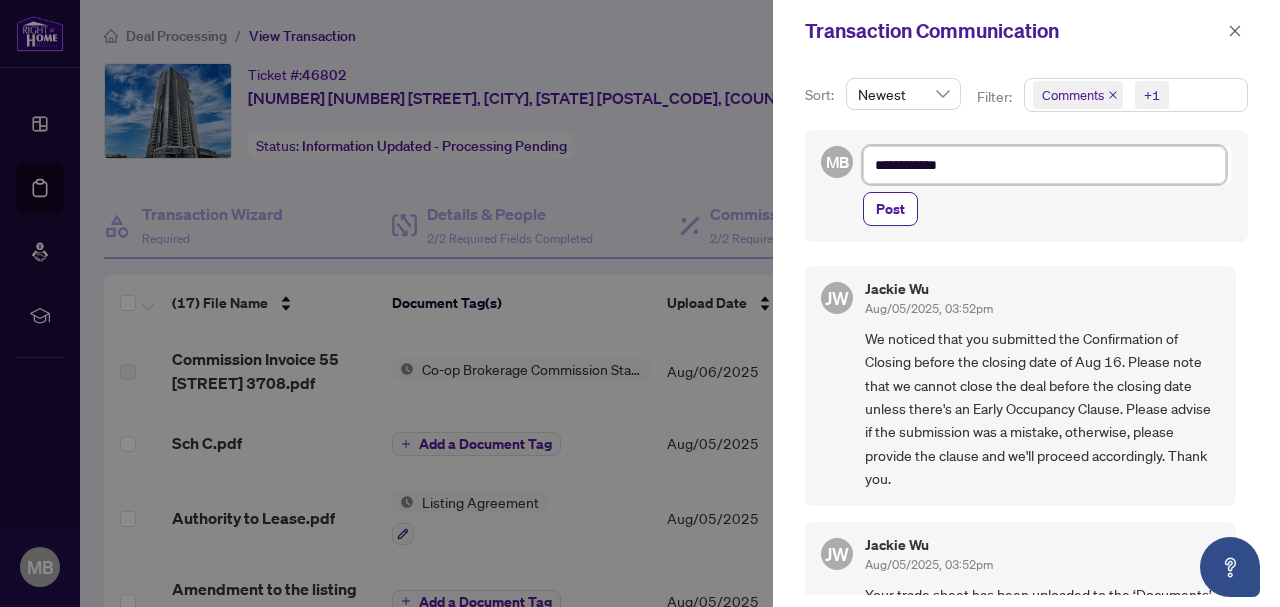 type on "**********" 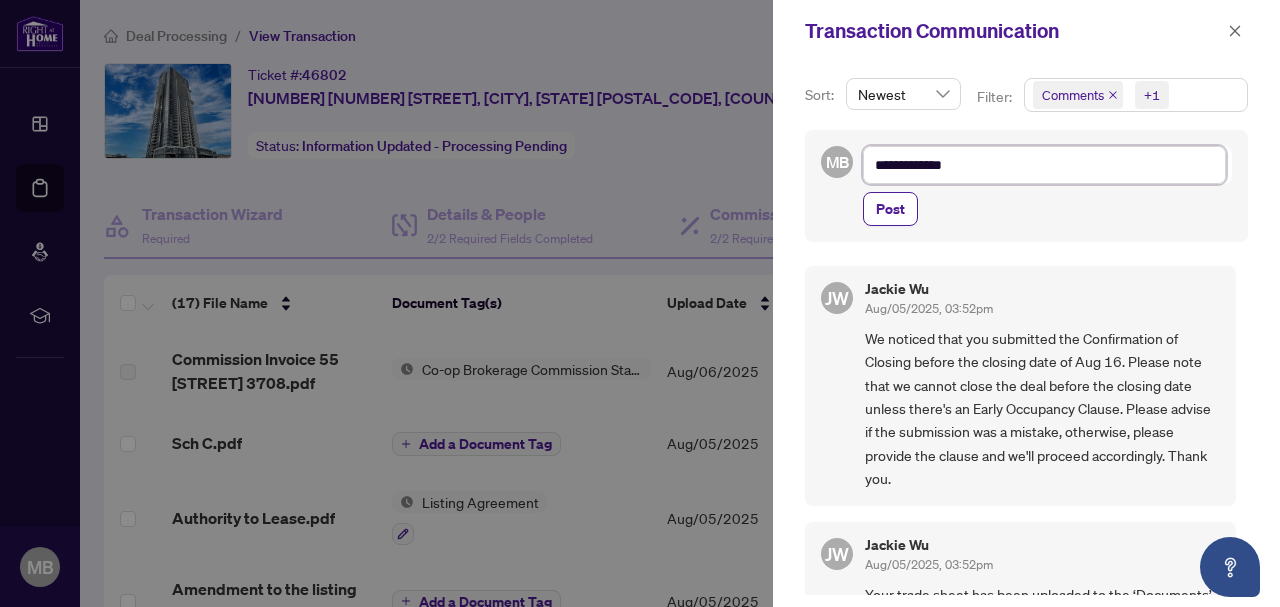 type on "**********" 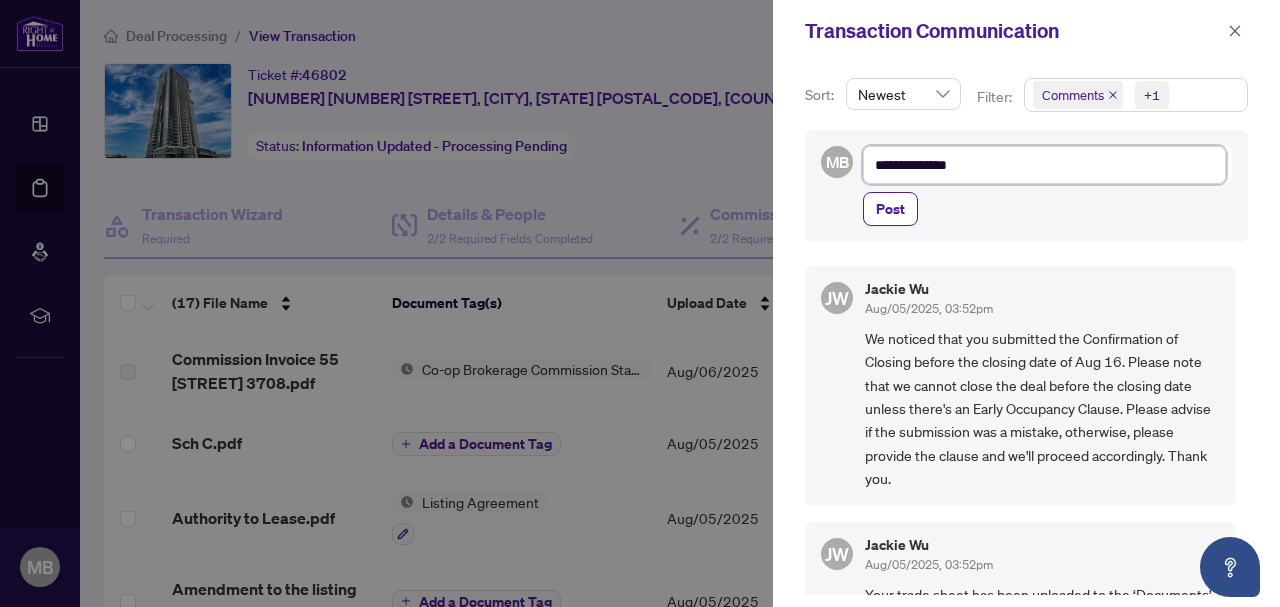 type on "**********" 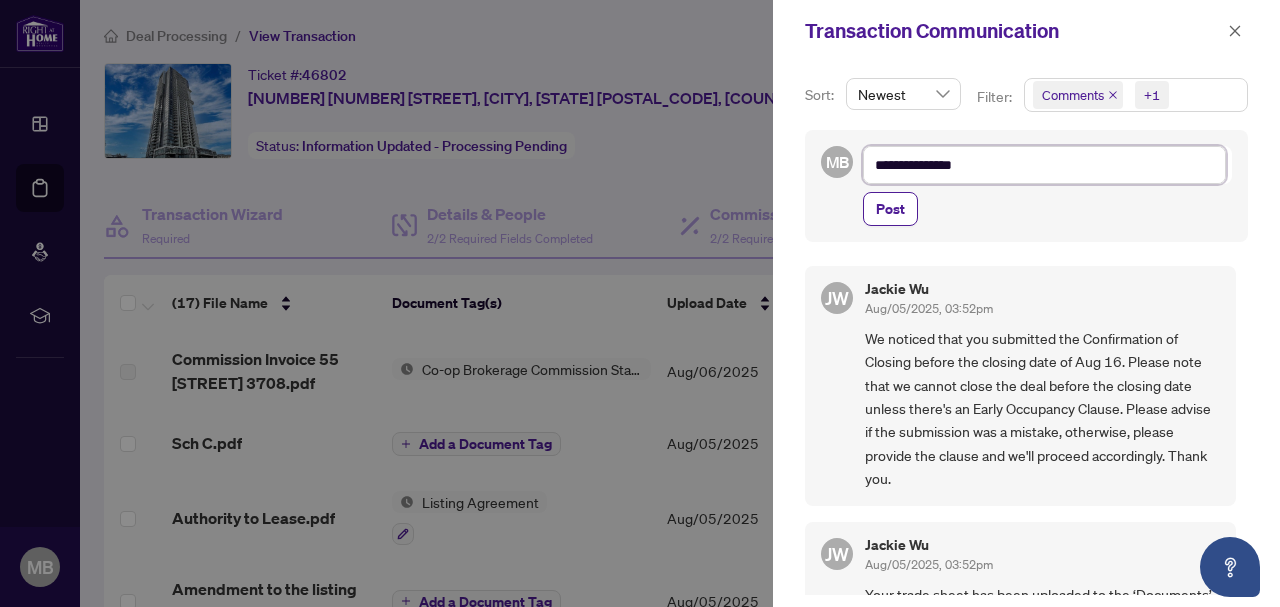 type on "**********" 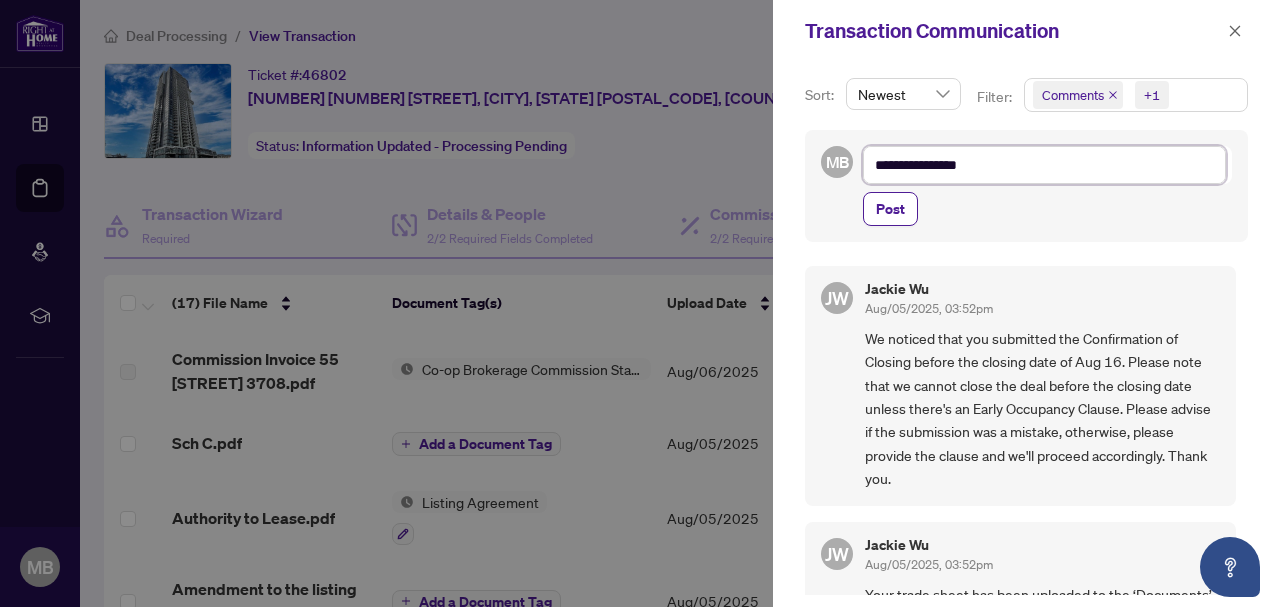type on "**********" 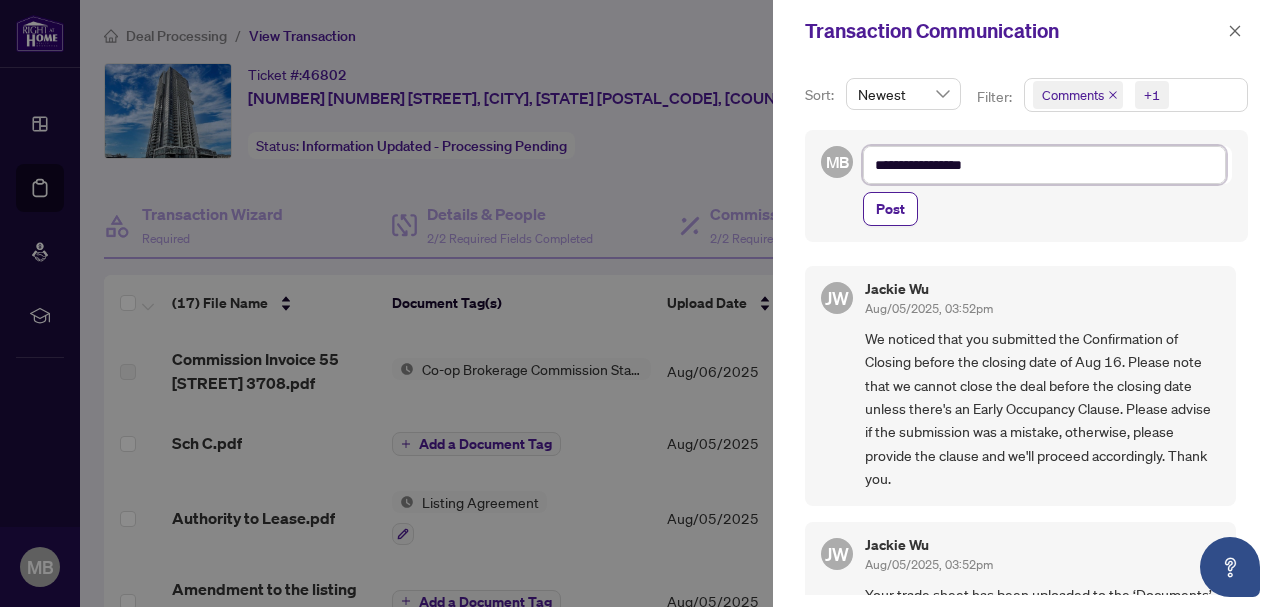 type on "**********" 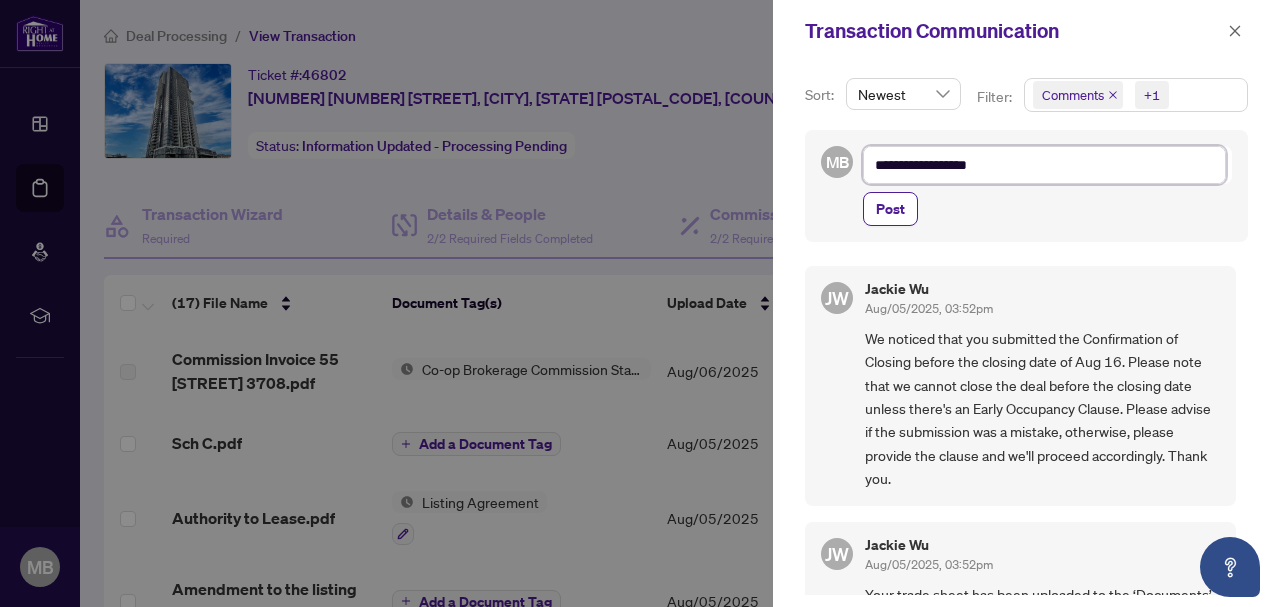 type on "**********" 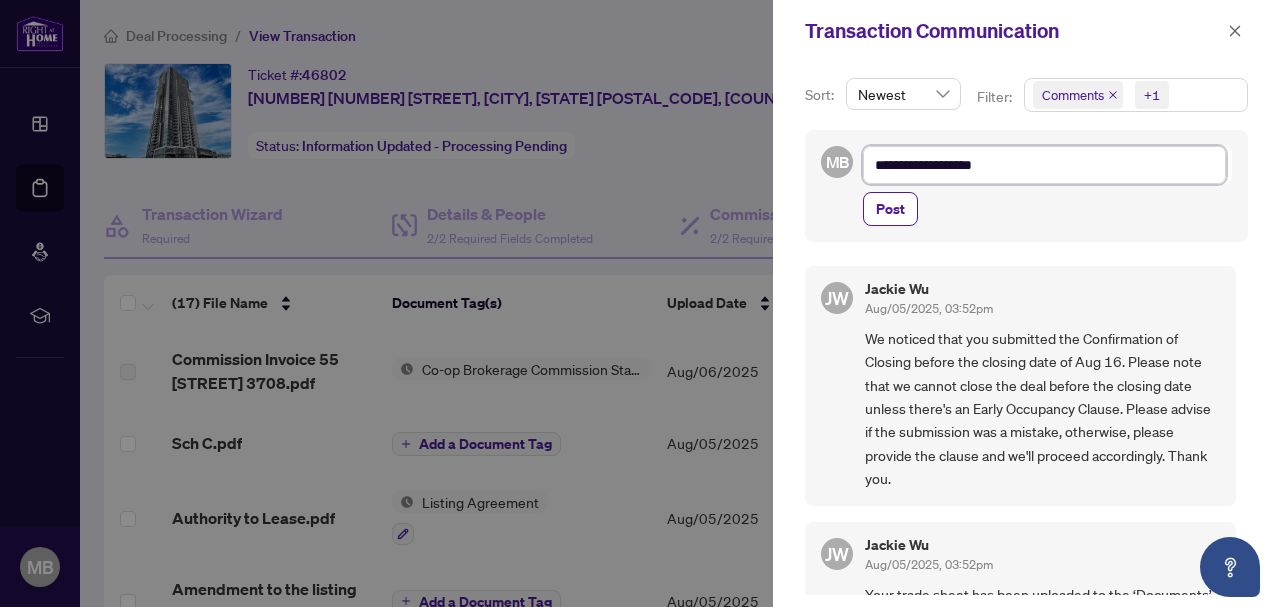 type on "**********" 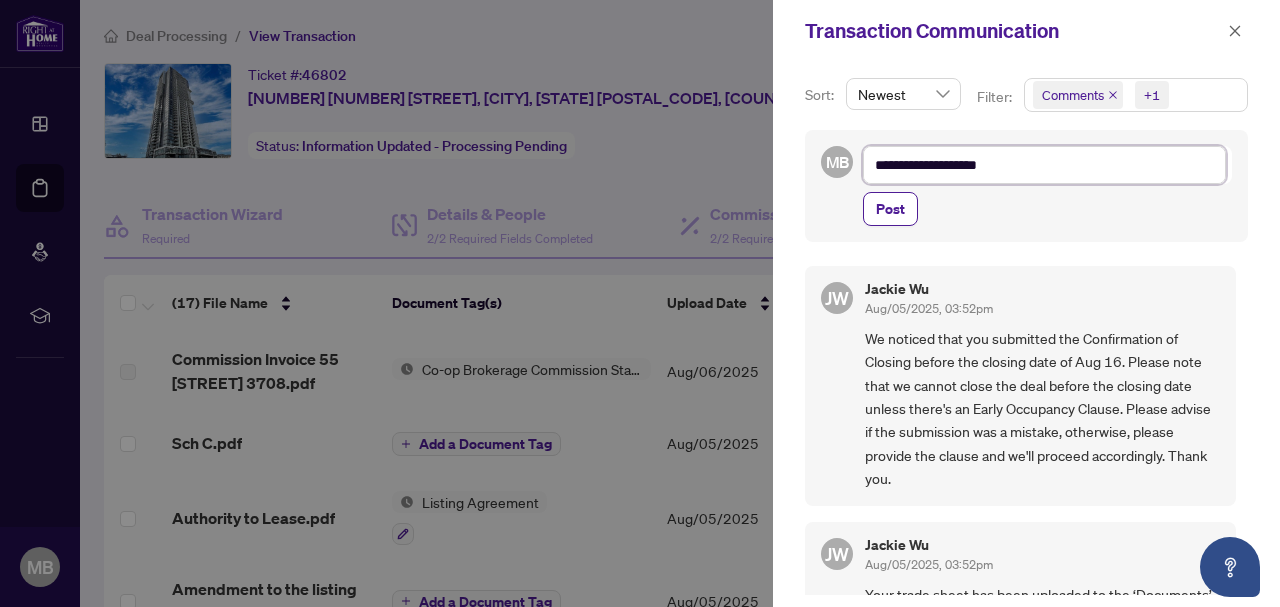type on "**********" 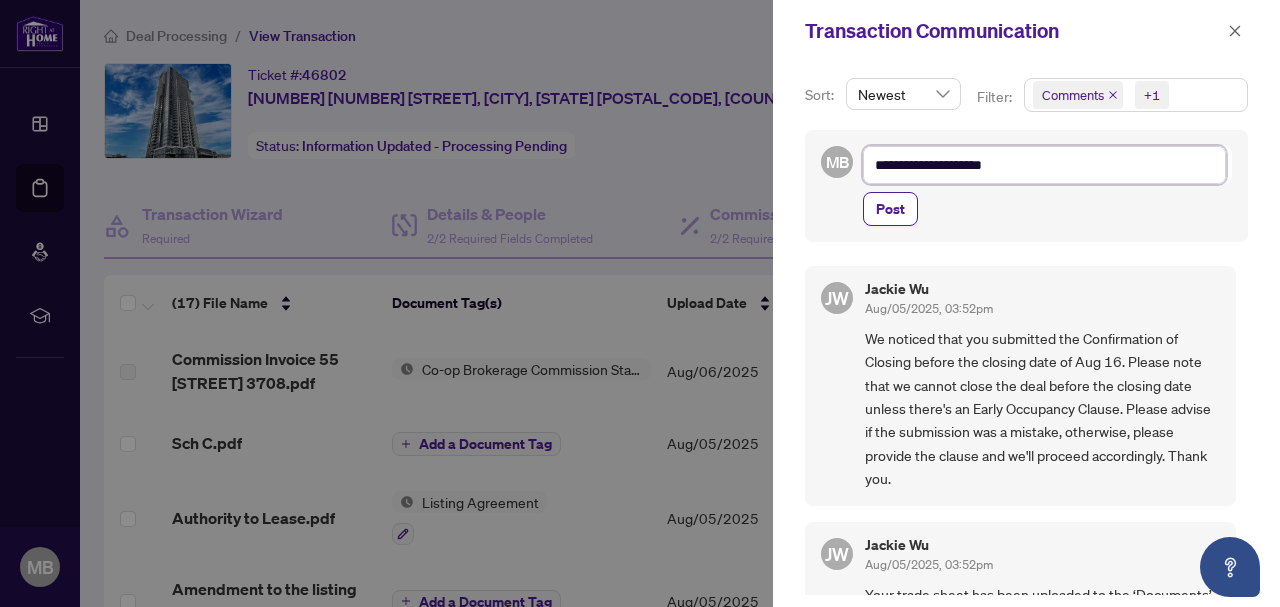 type on "**********" 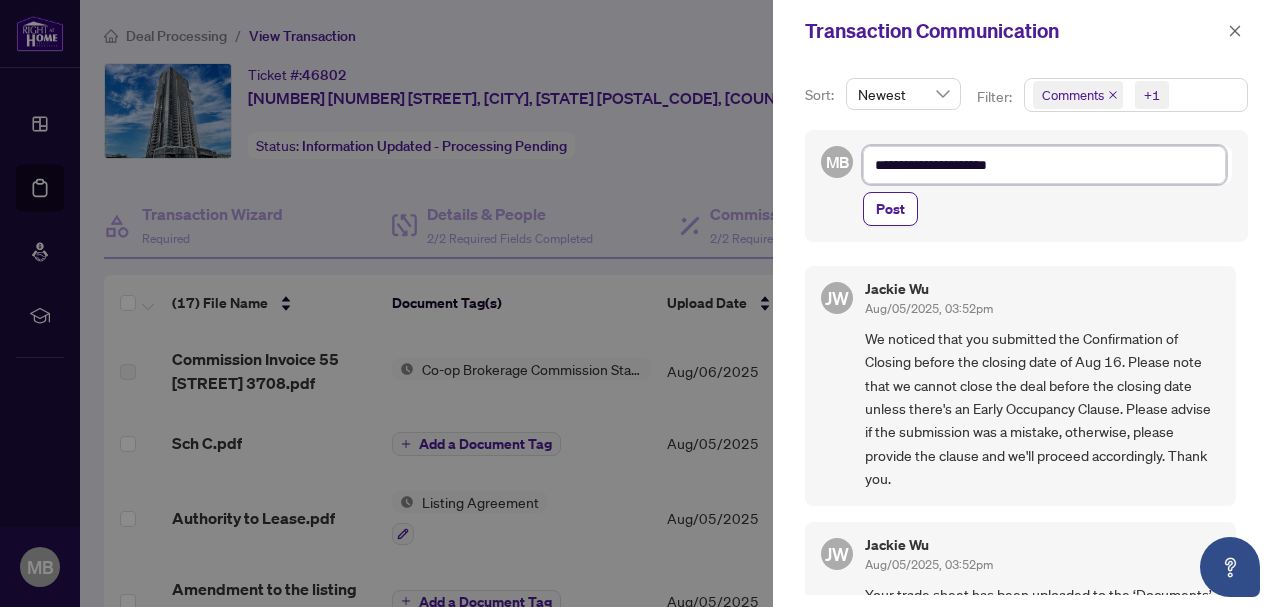 type on "**********" 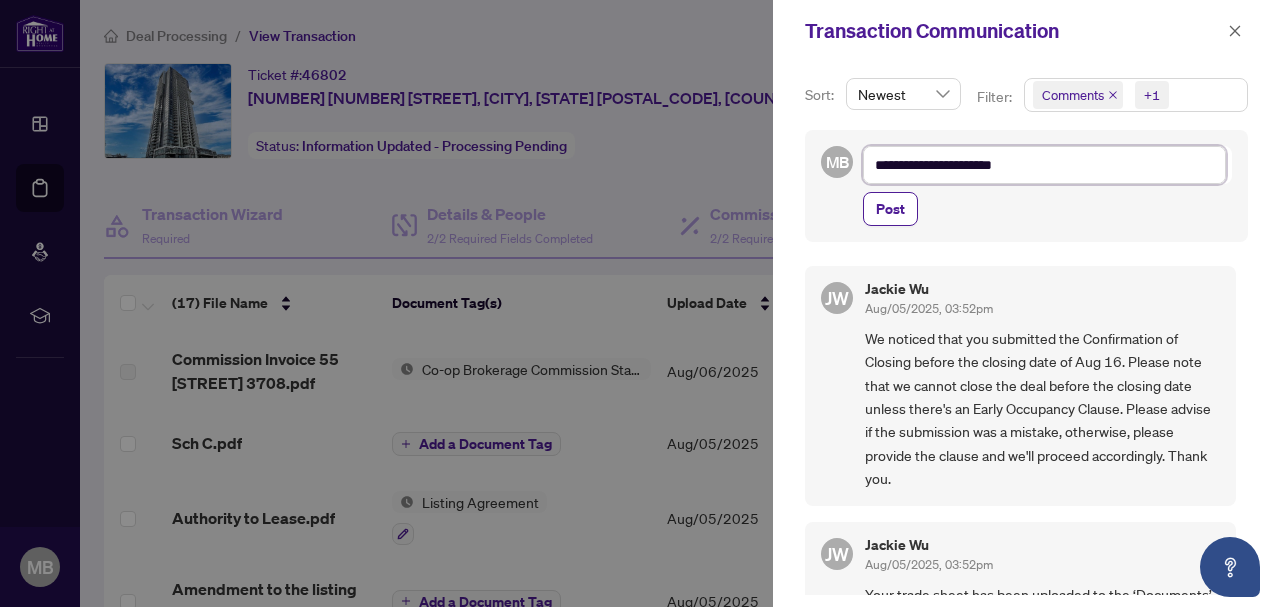 type on "**********" 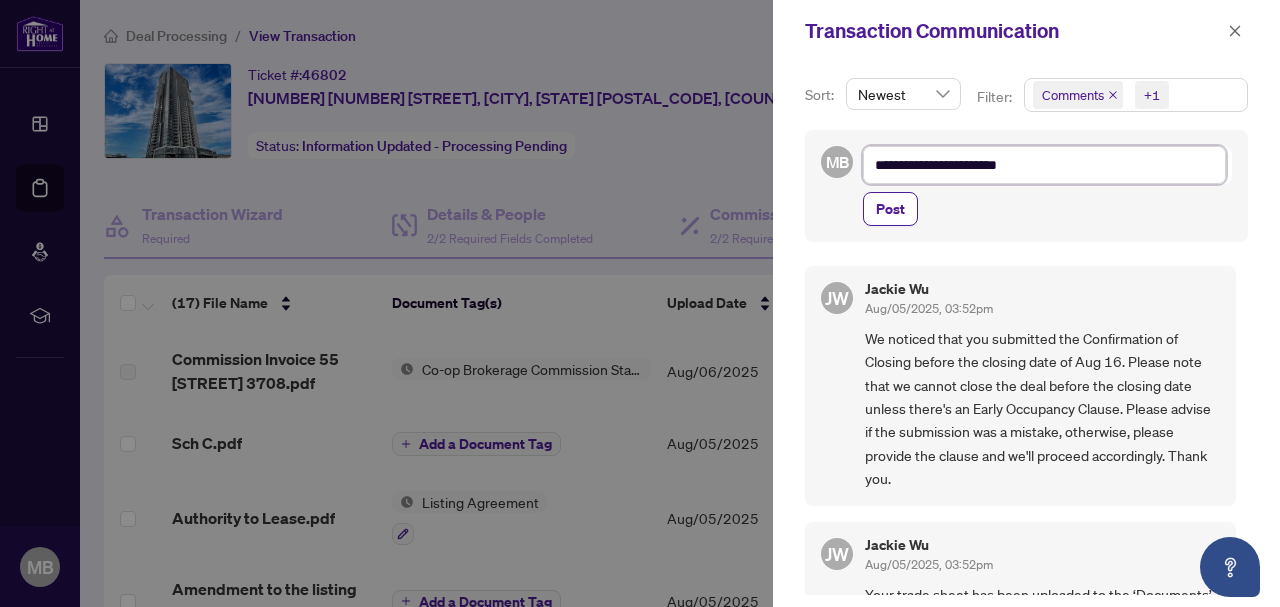 type on "**********" 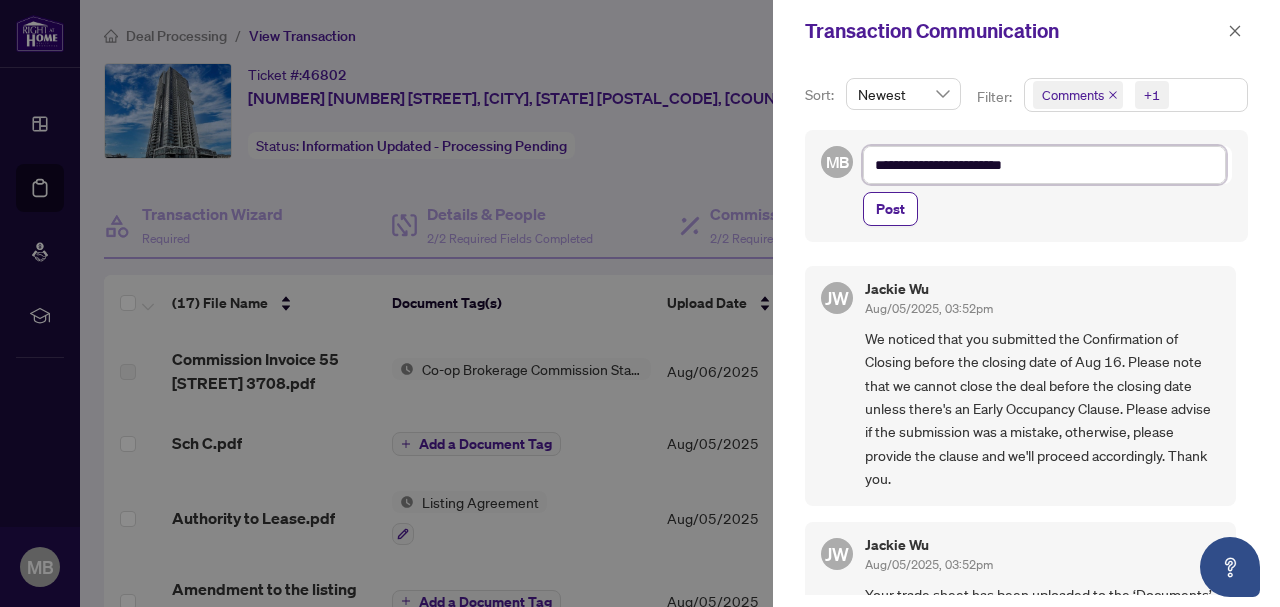 type on "**********" 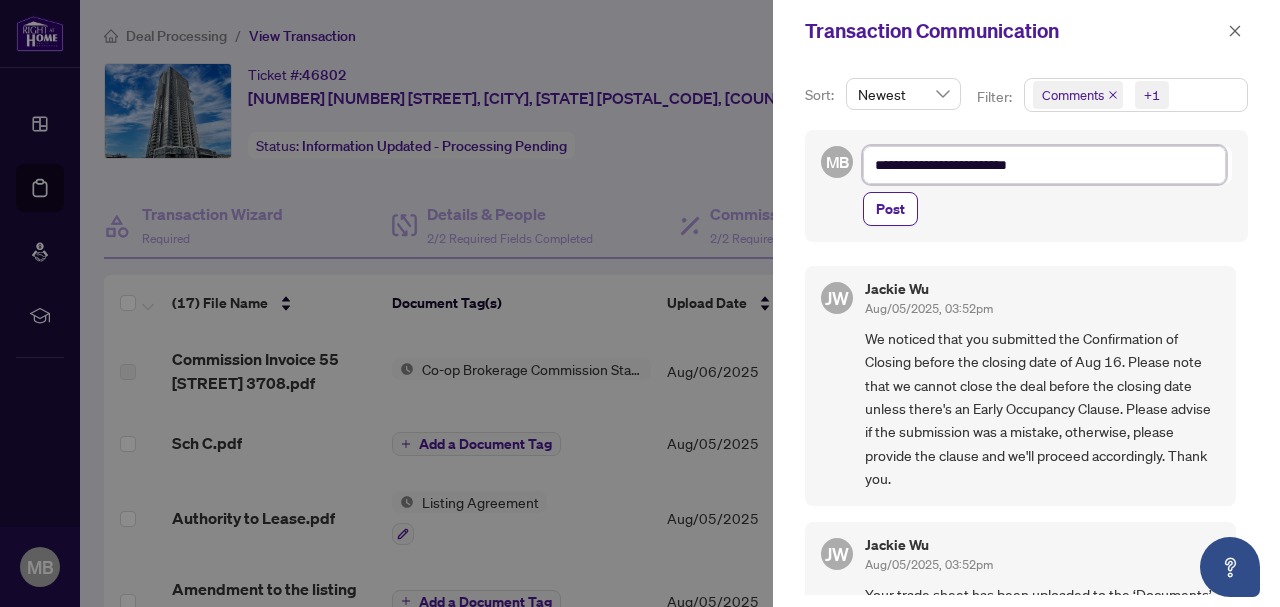 type on "**********" 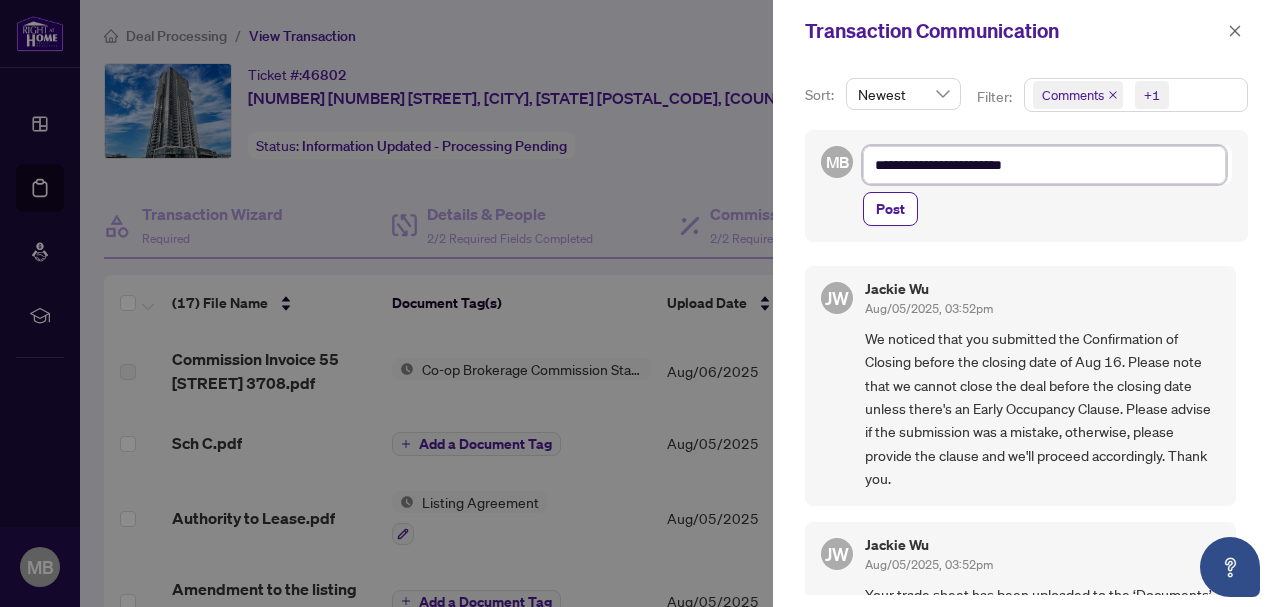 type on "**********" 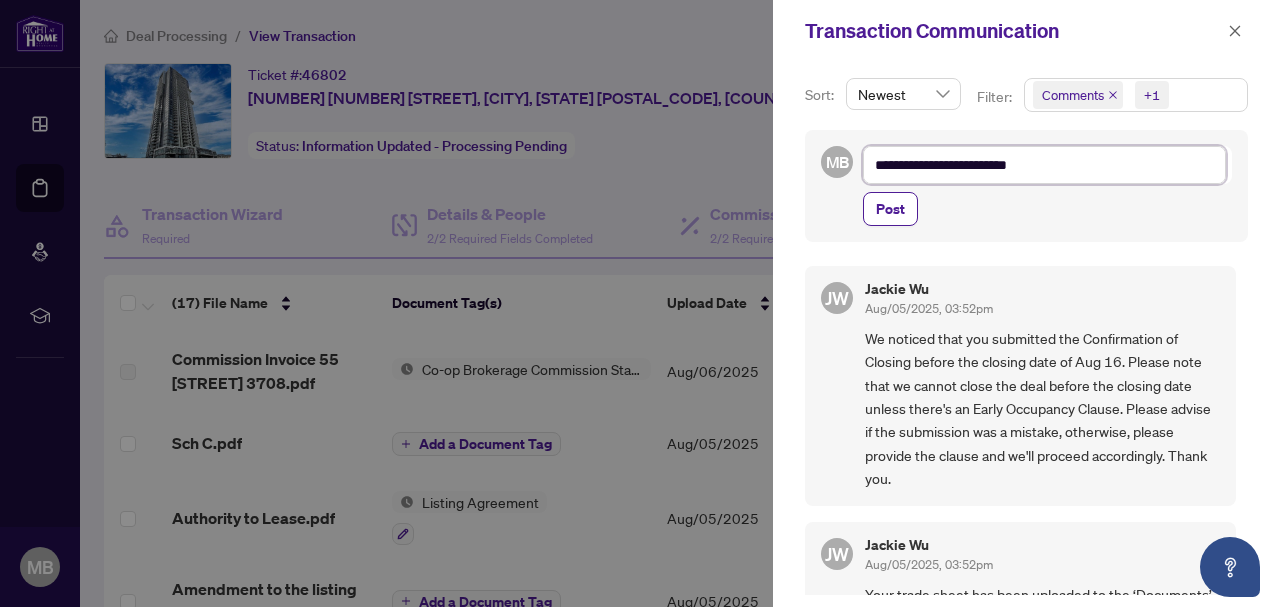 type on "**********" 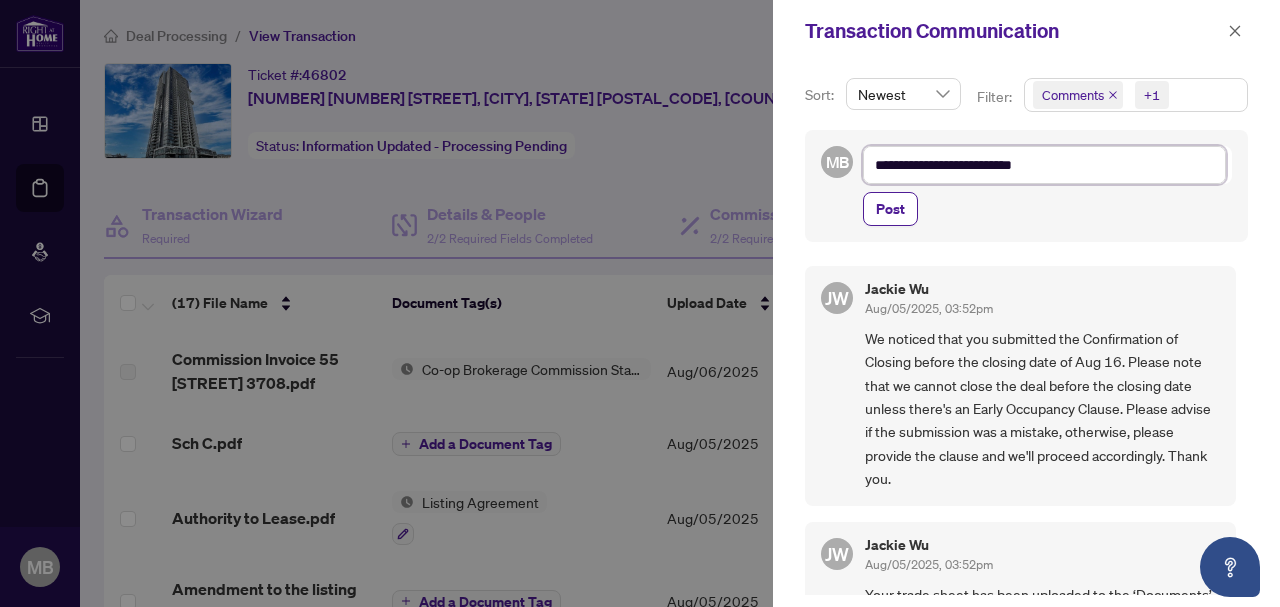 type on "**********" 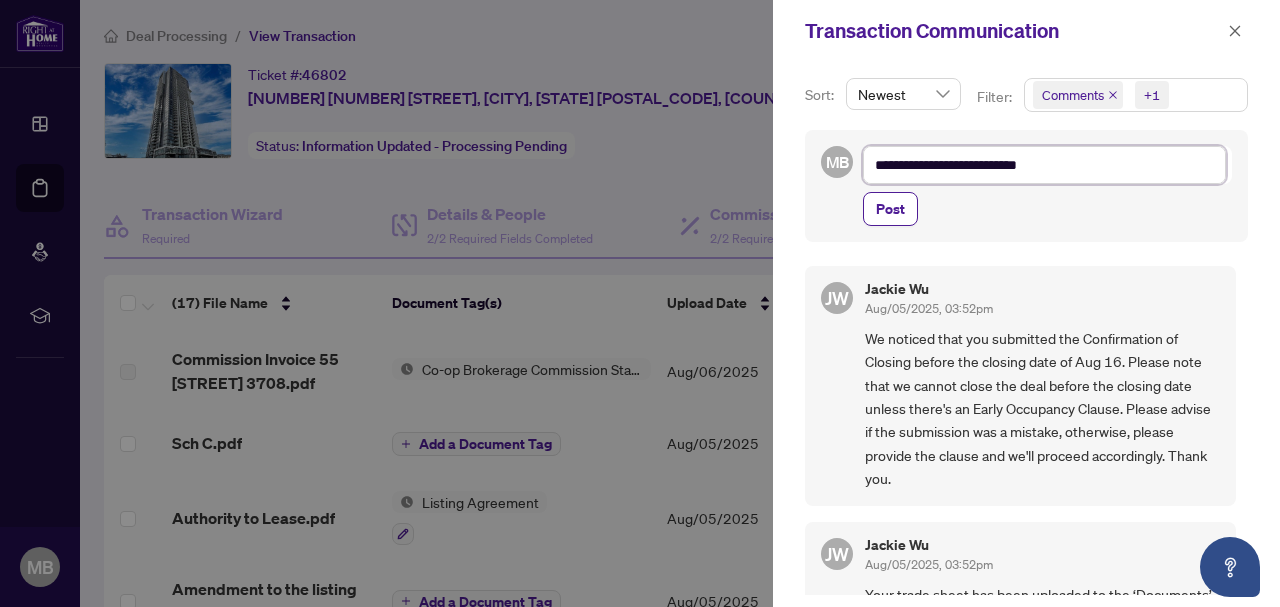 type on "**********" 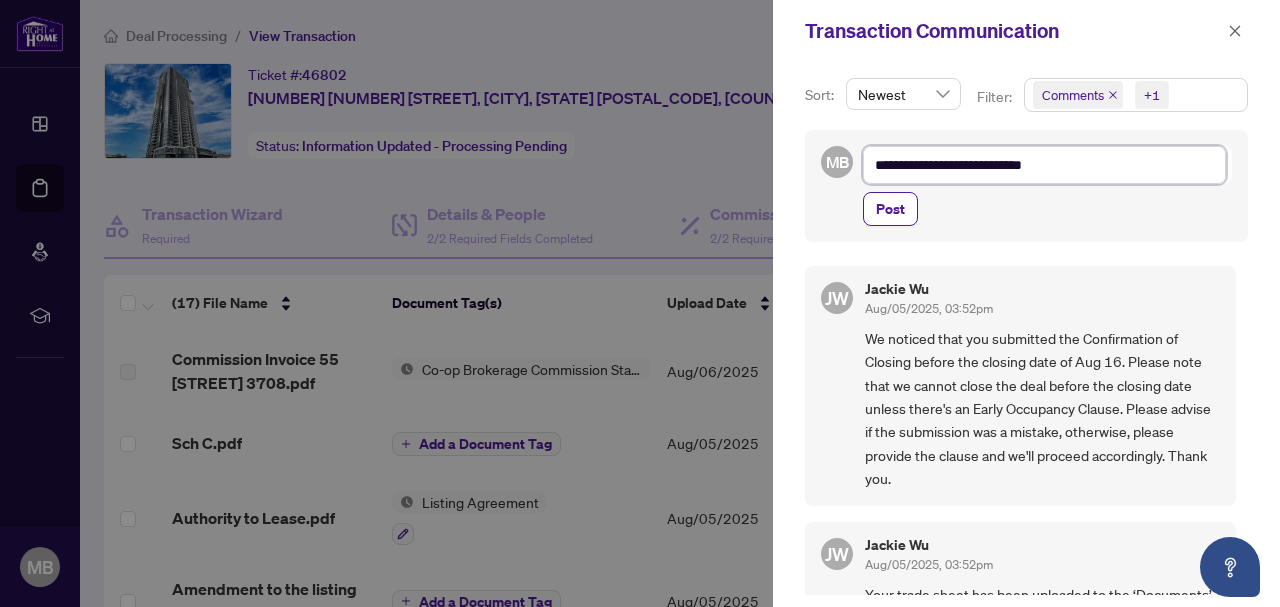 type on "**********" 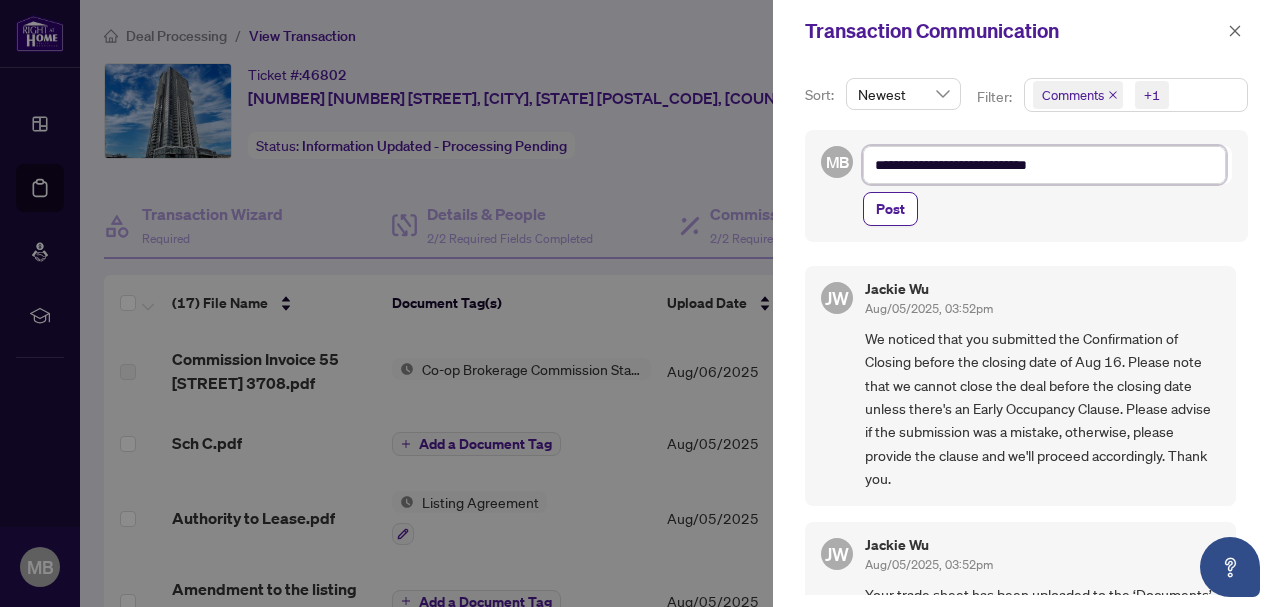 type on "**********" 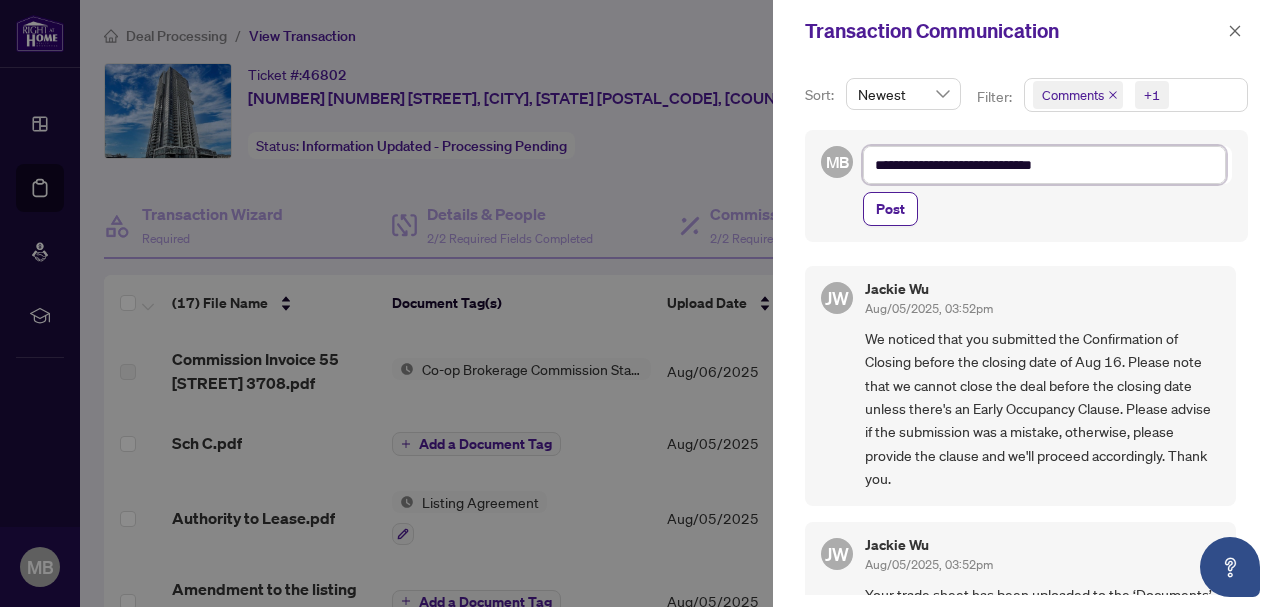 type on "**********" 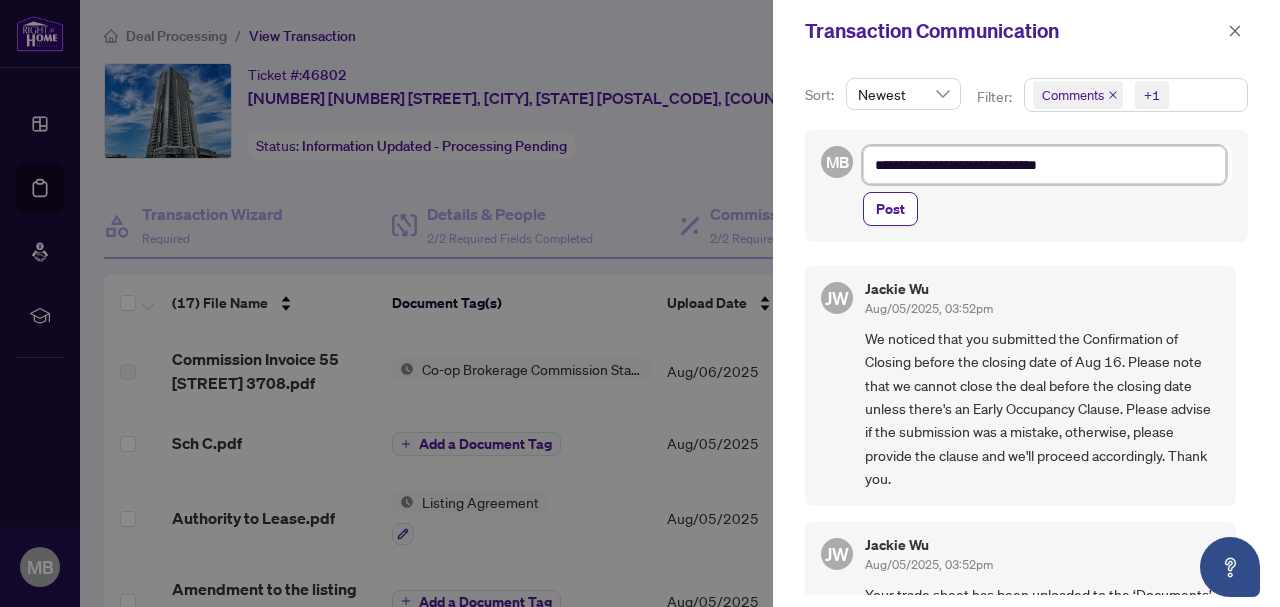 type on "**********" 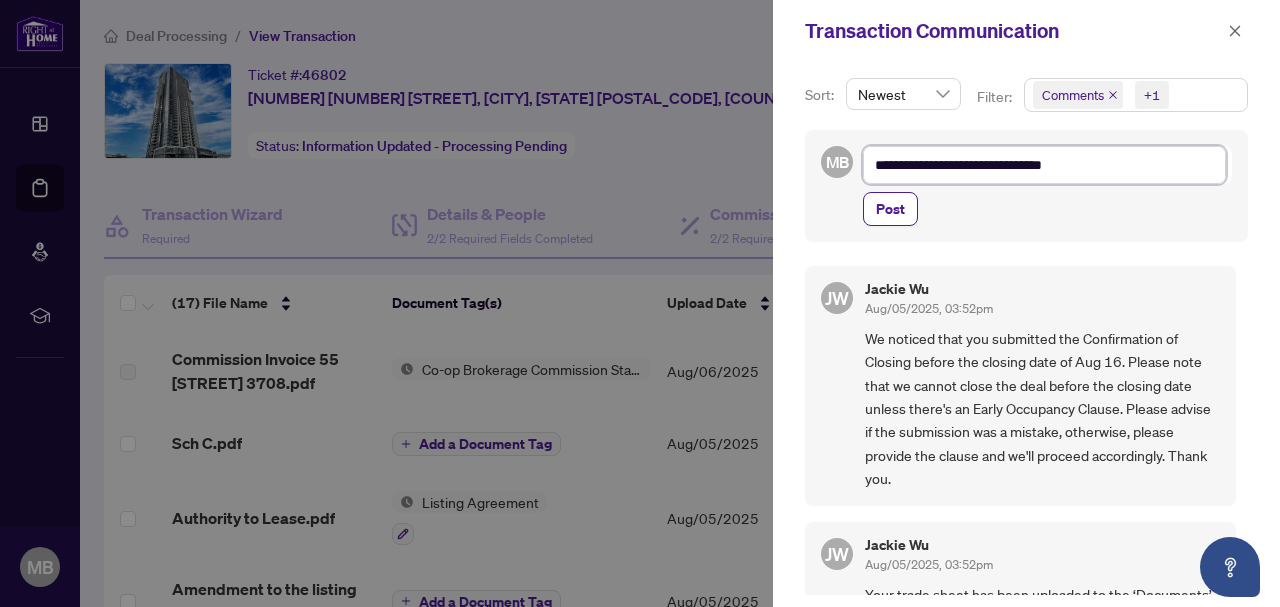 type on "**********" 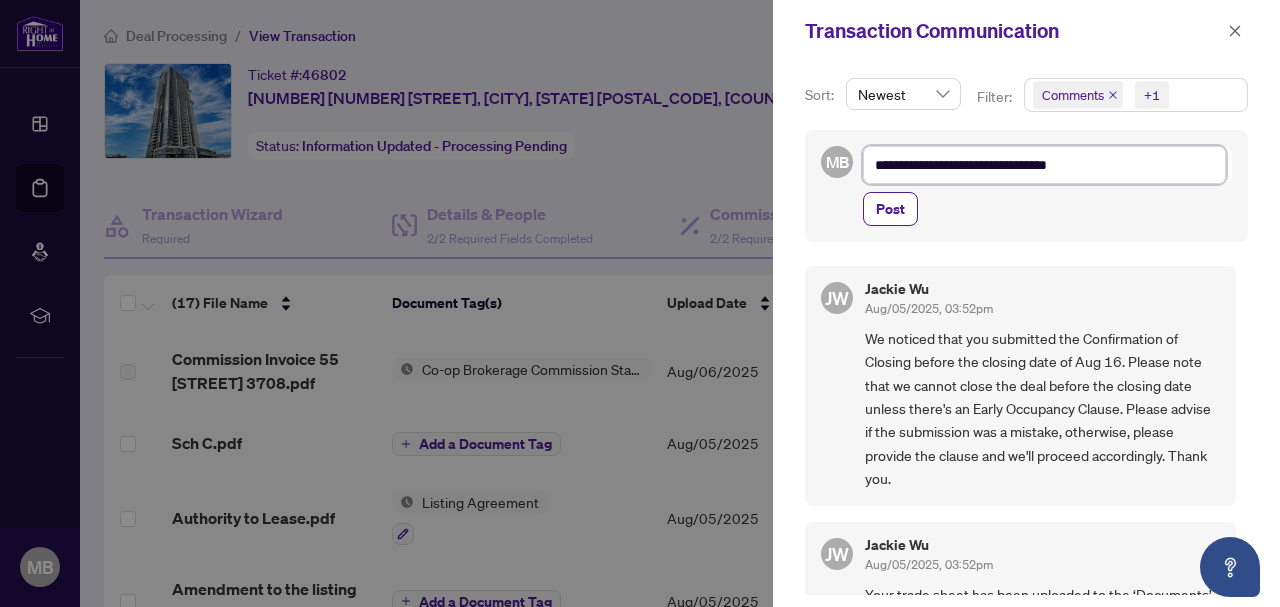type on "**********" 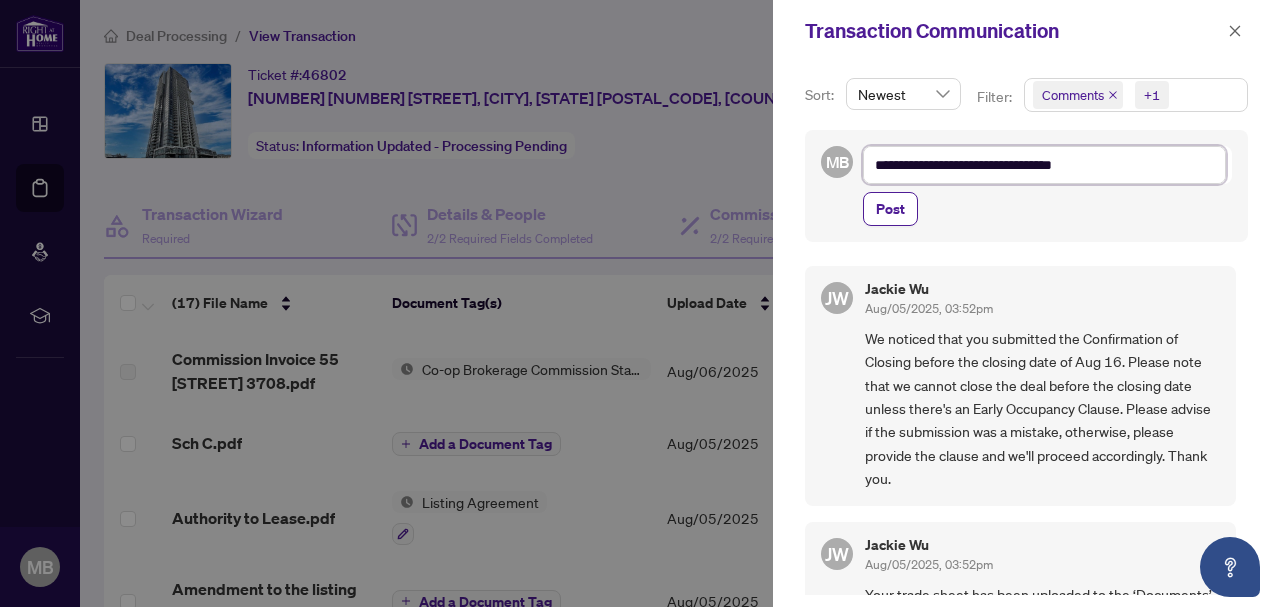 type on "**********" 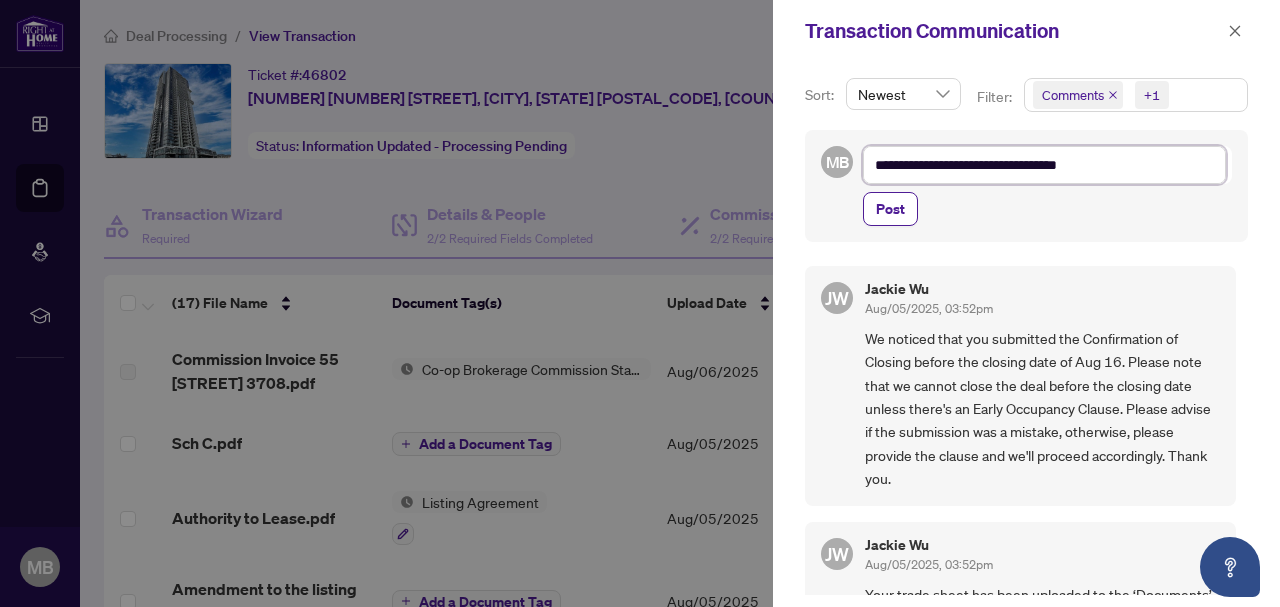 type on "**********" 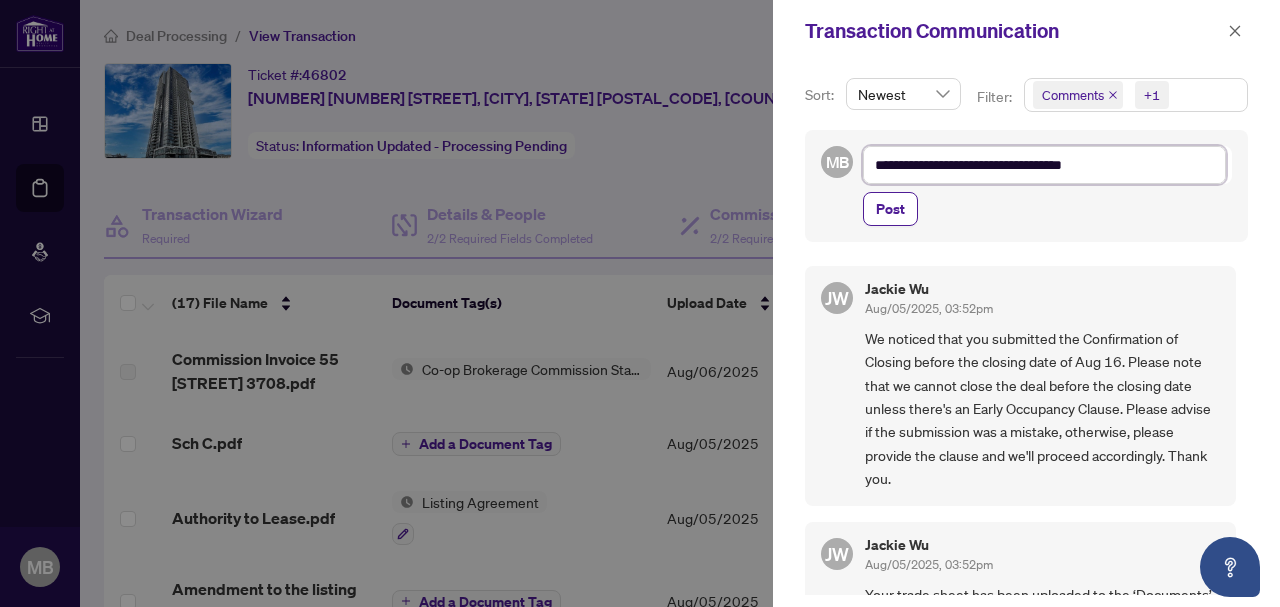 type on "**********" 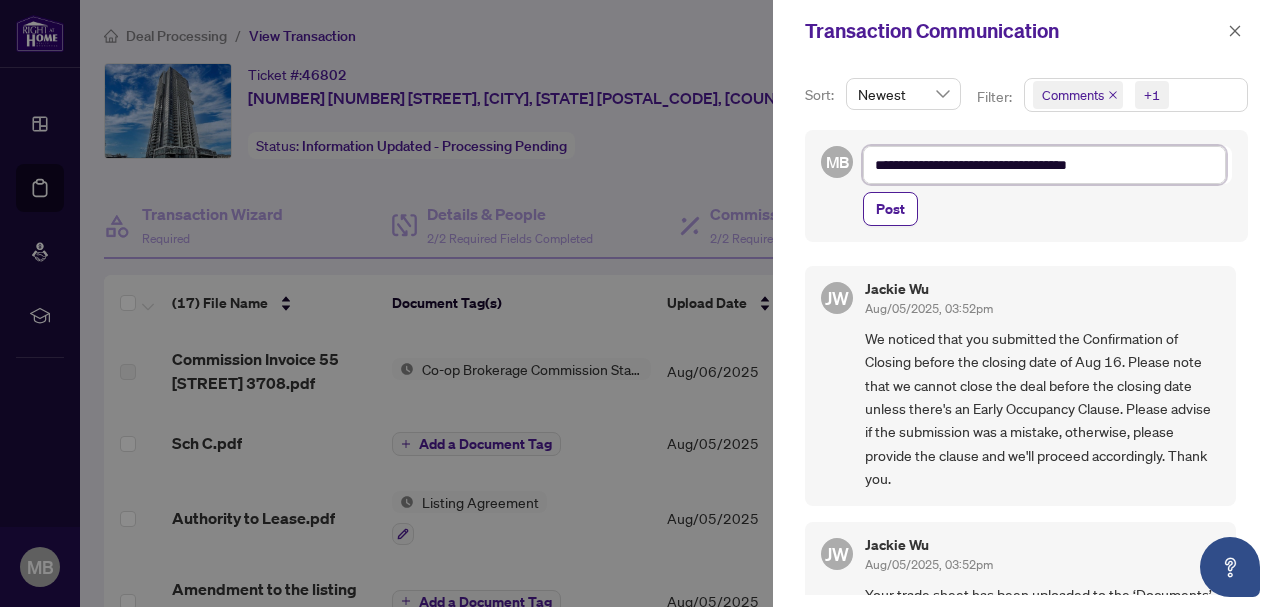 type on "**********" 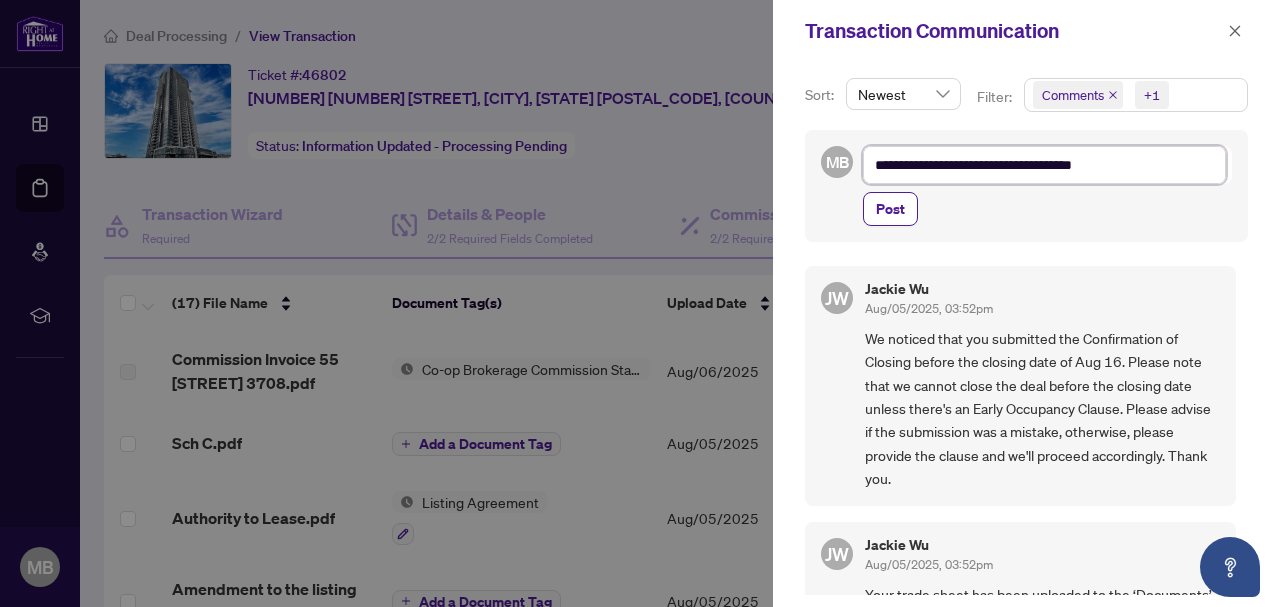 type on "**********" 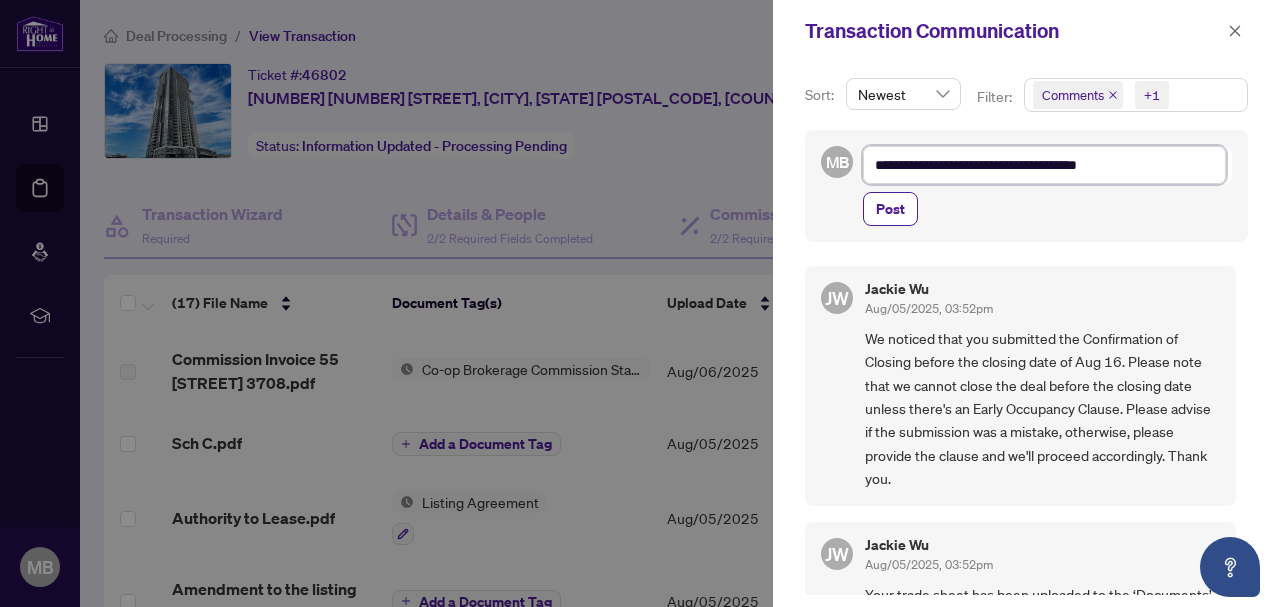 type on "**********" 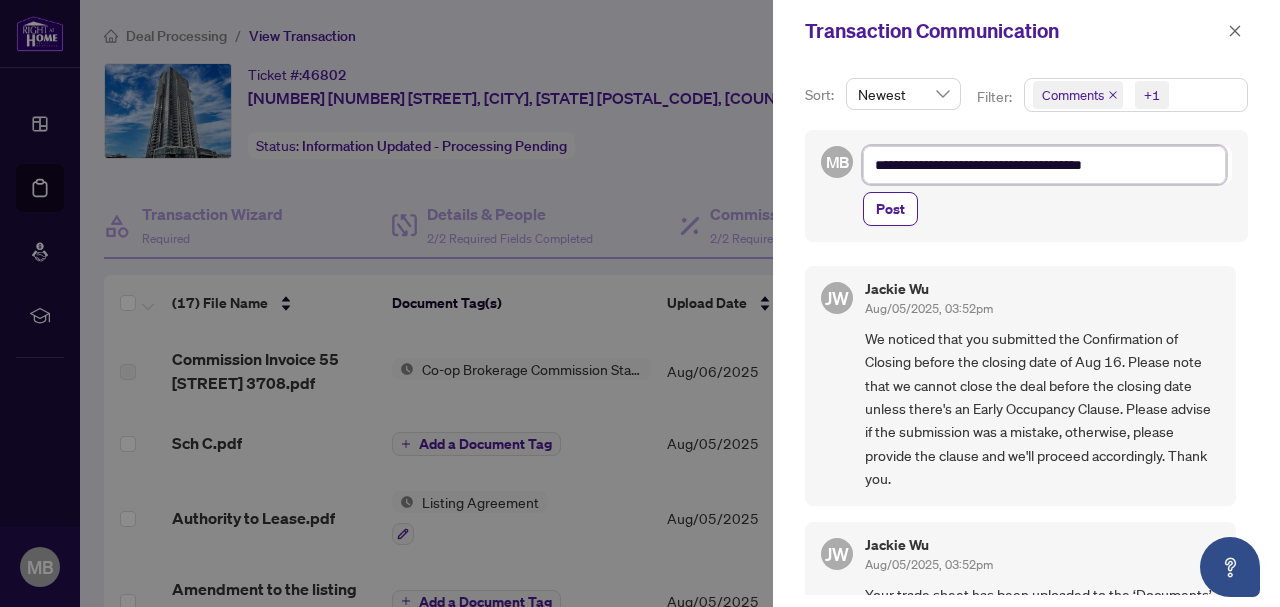type on "**********" 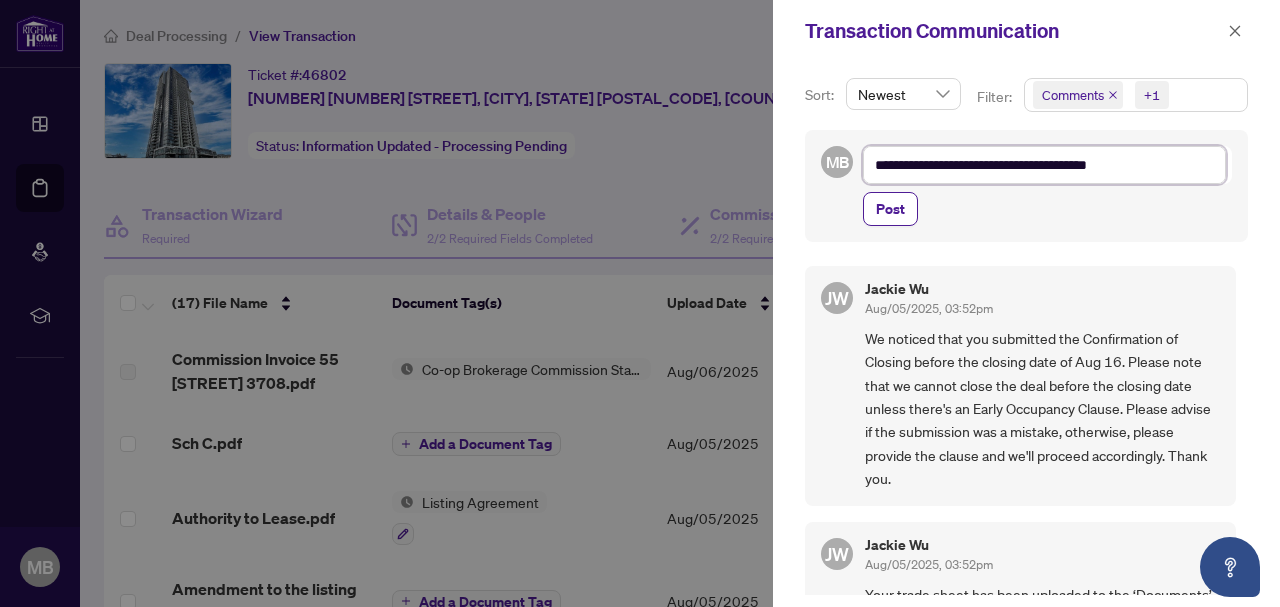 type on "**********" 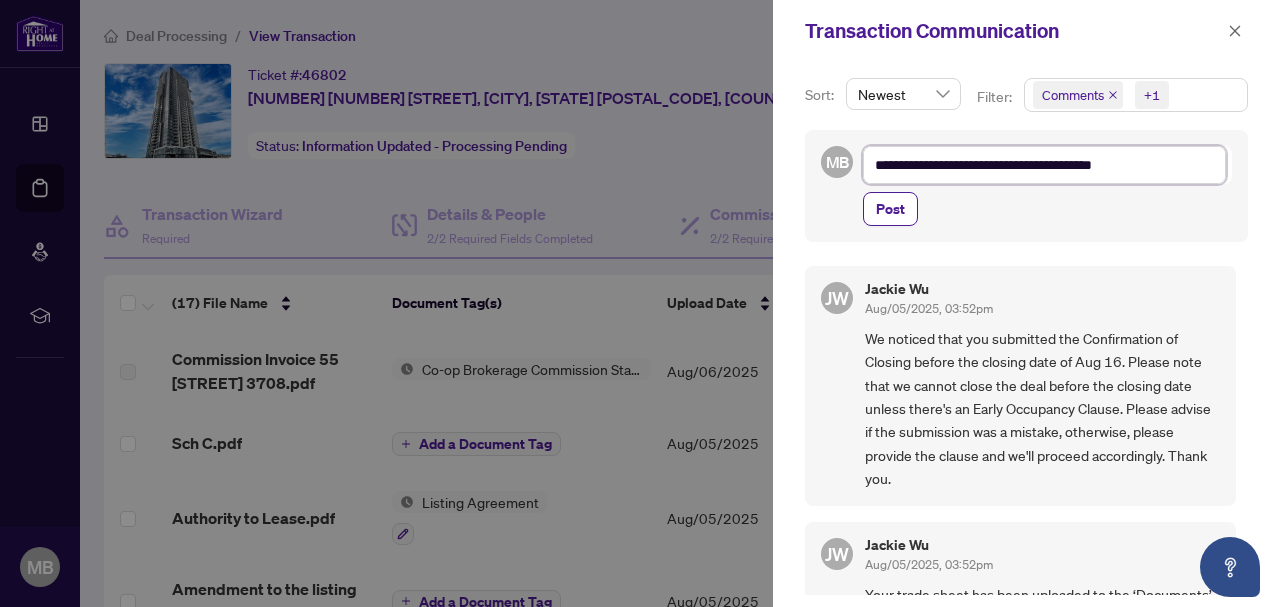 type on "**********" 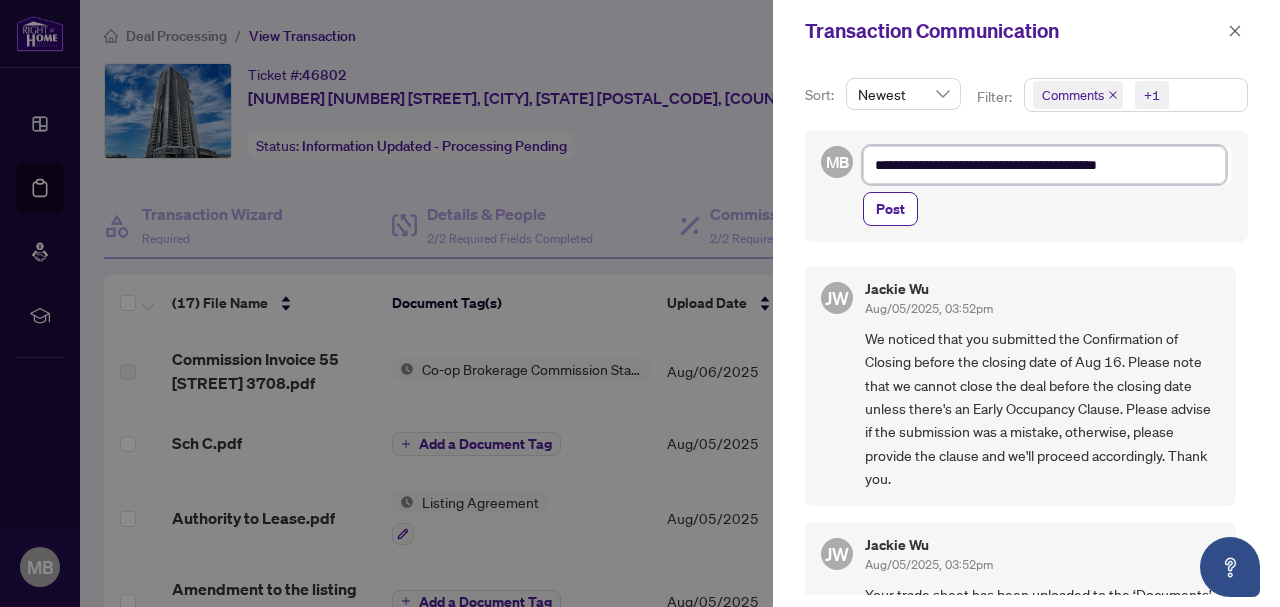 type on "**********" 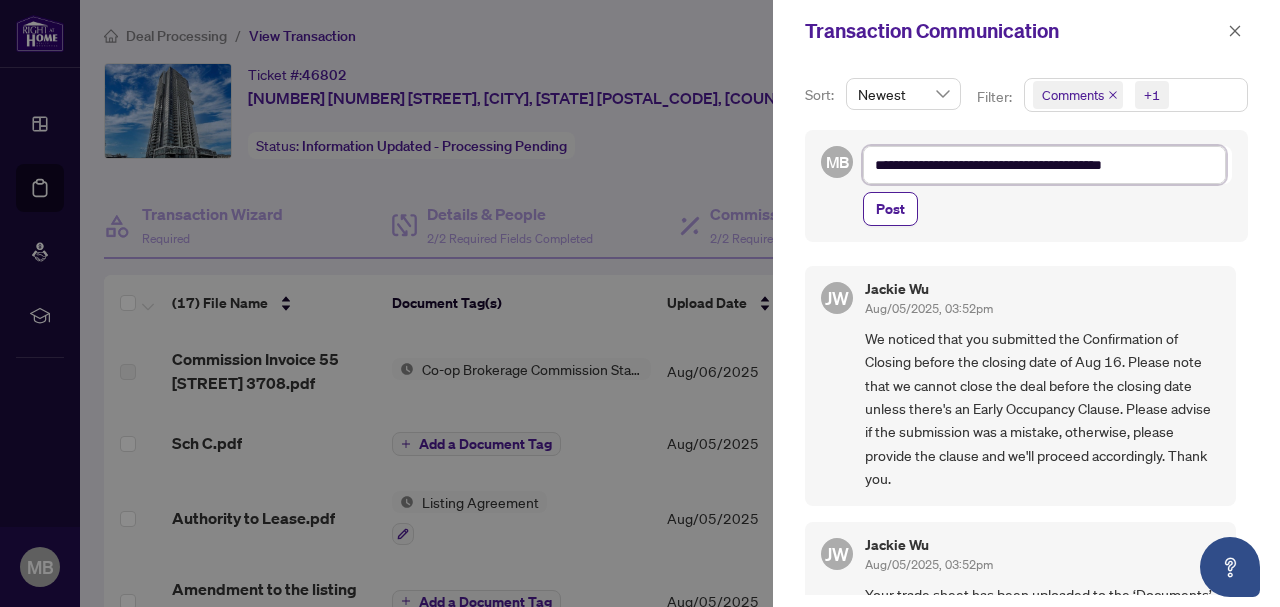 type on "**********" 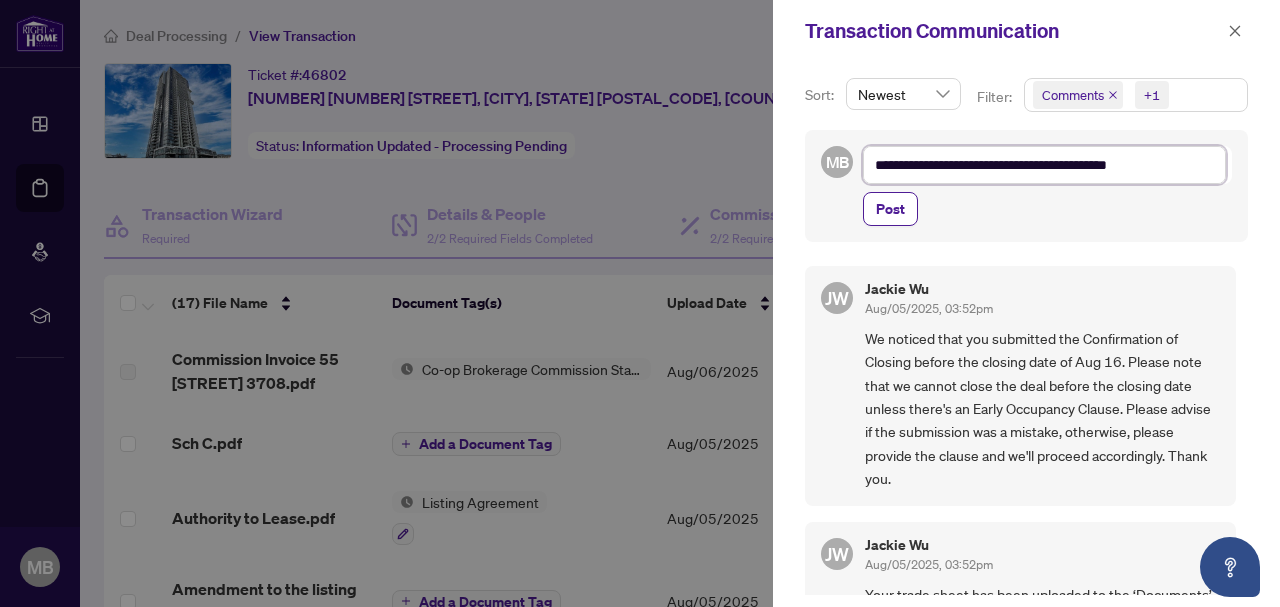 type on "**********" 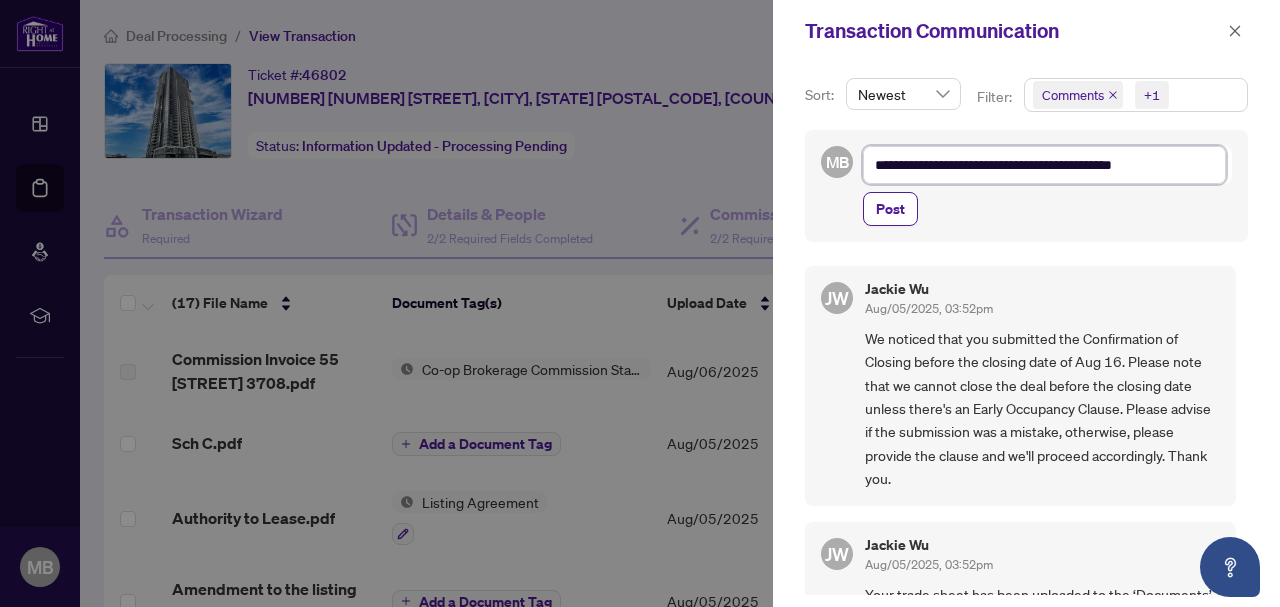 type on "**********" 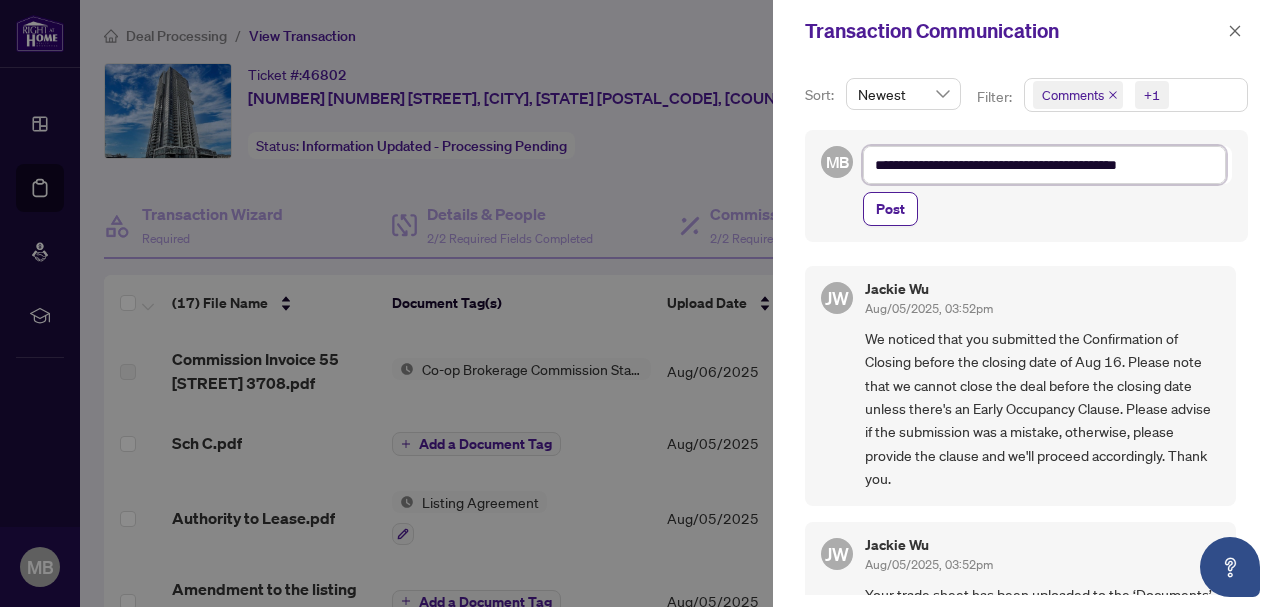 type on "**********" 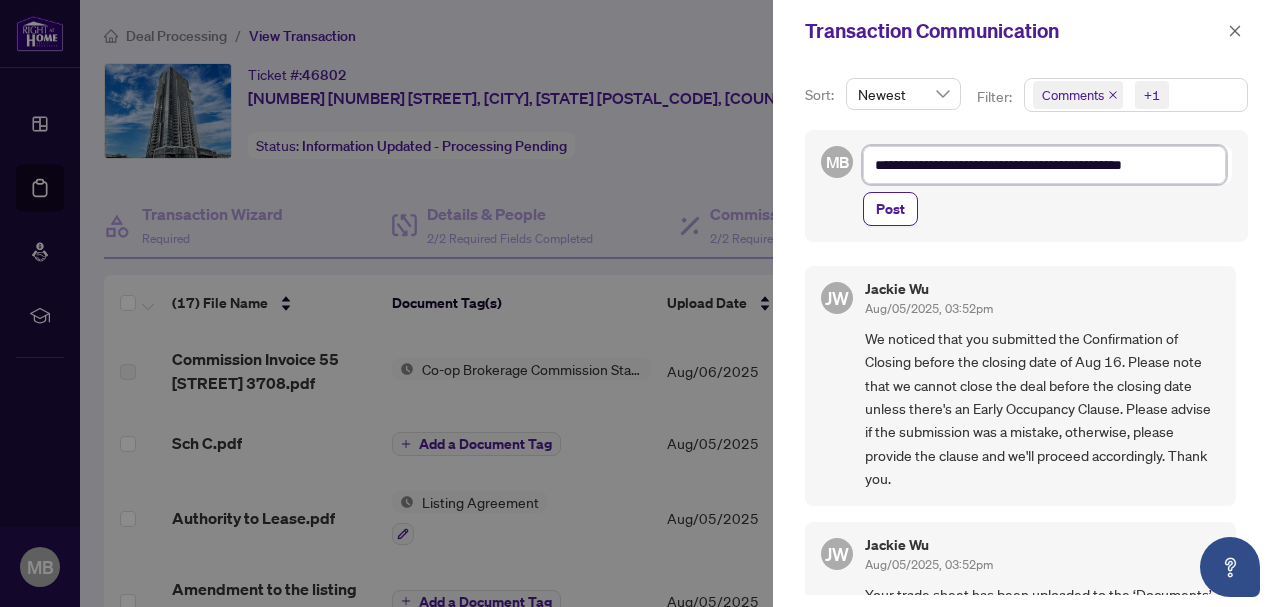 type on "**********" 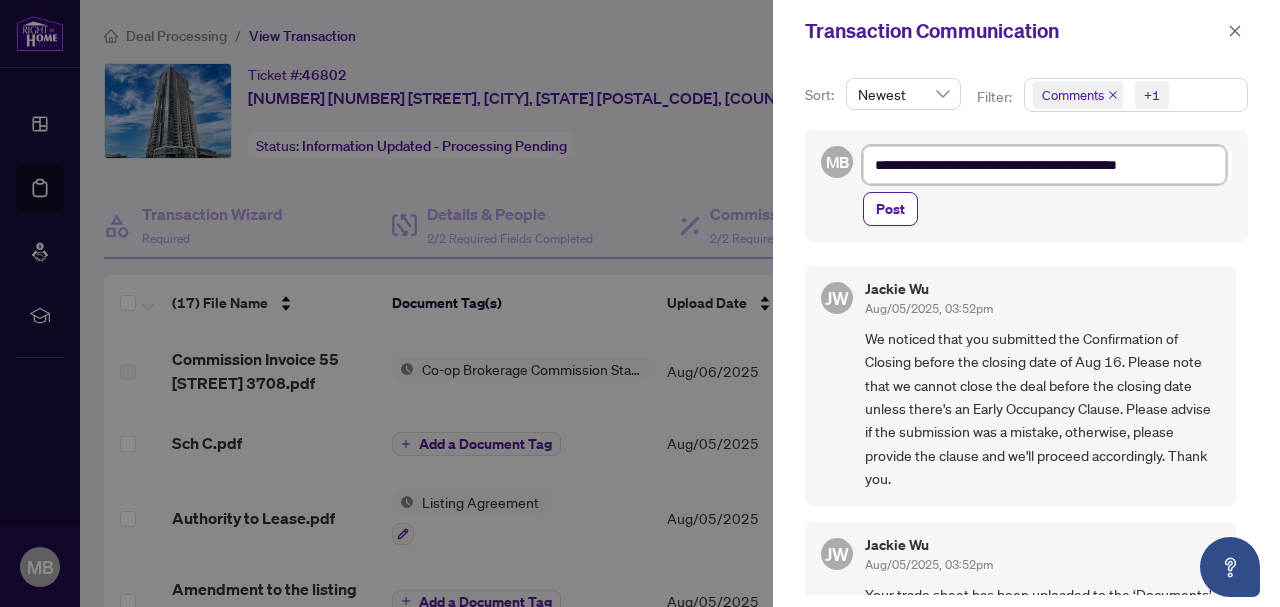 type on "**********" 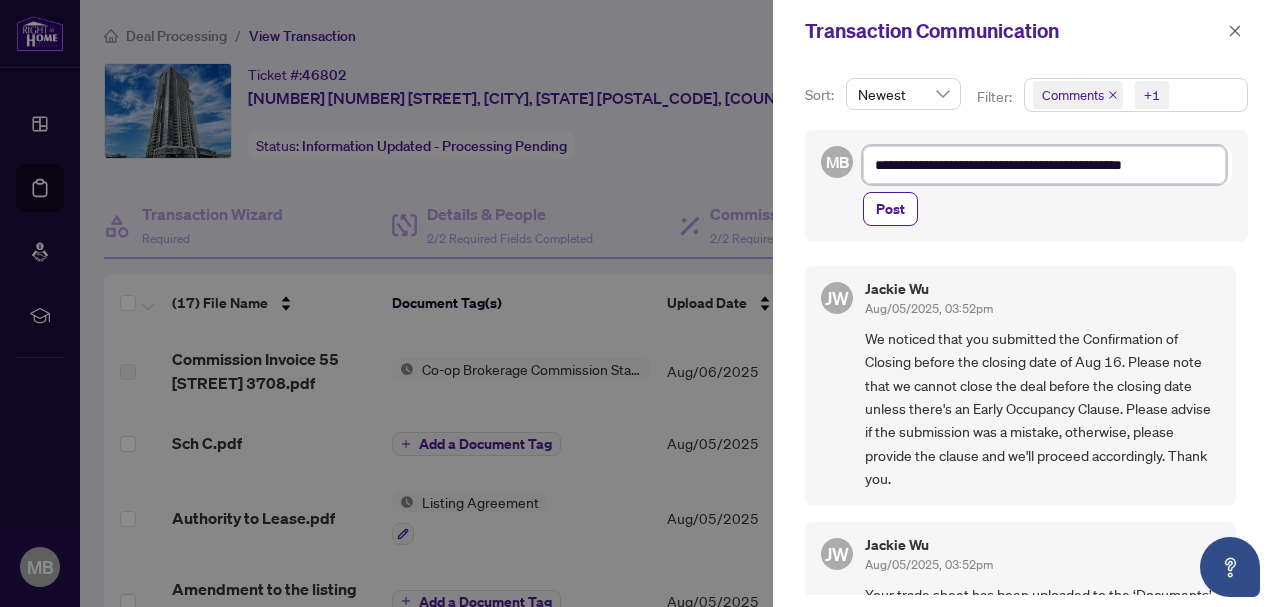 type on "**********" 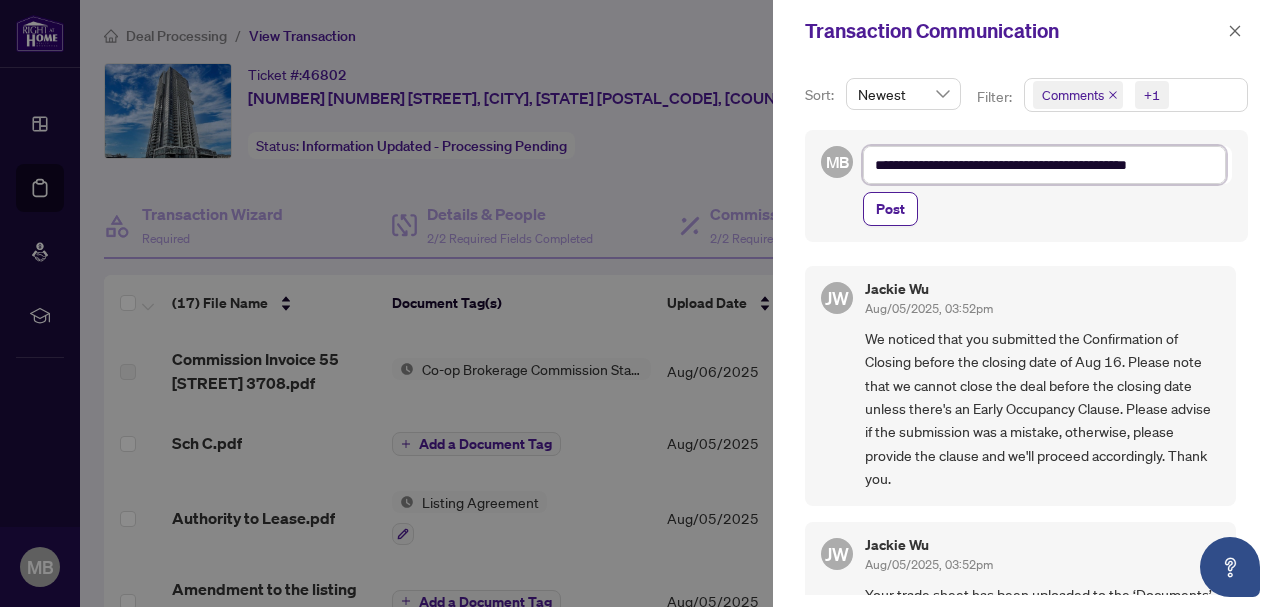 type on "**********" 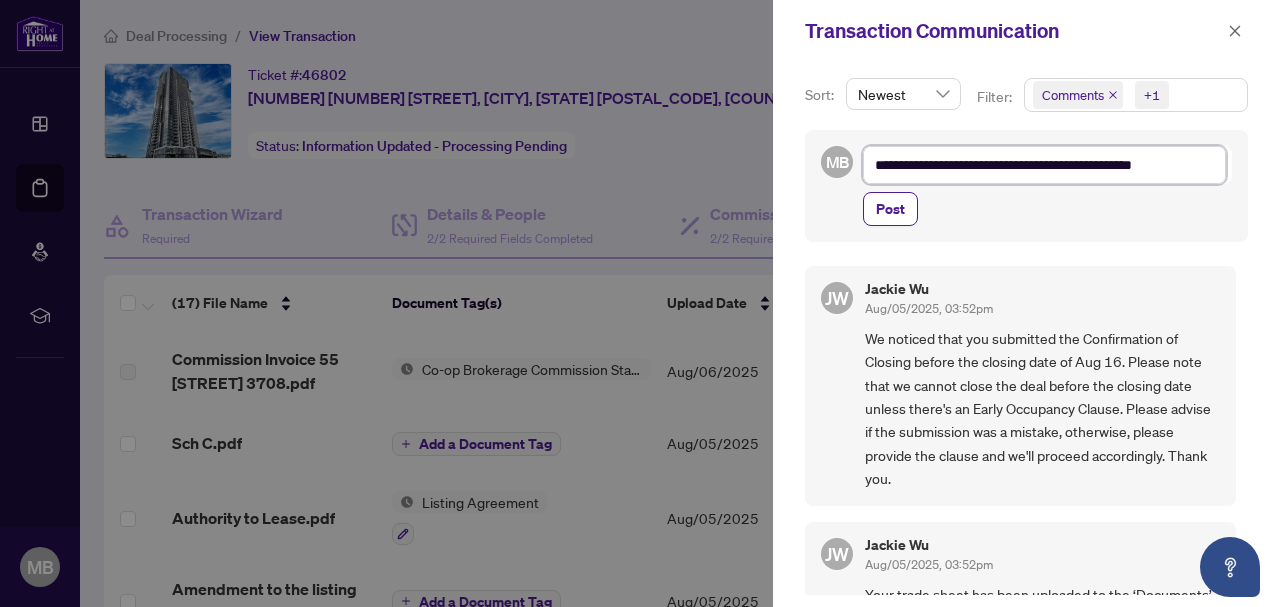 type on "**********" 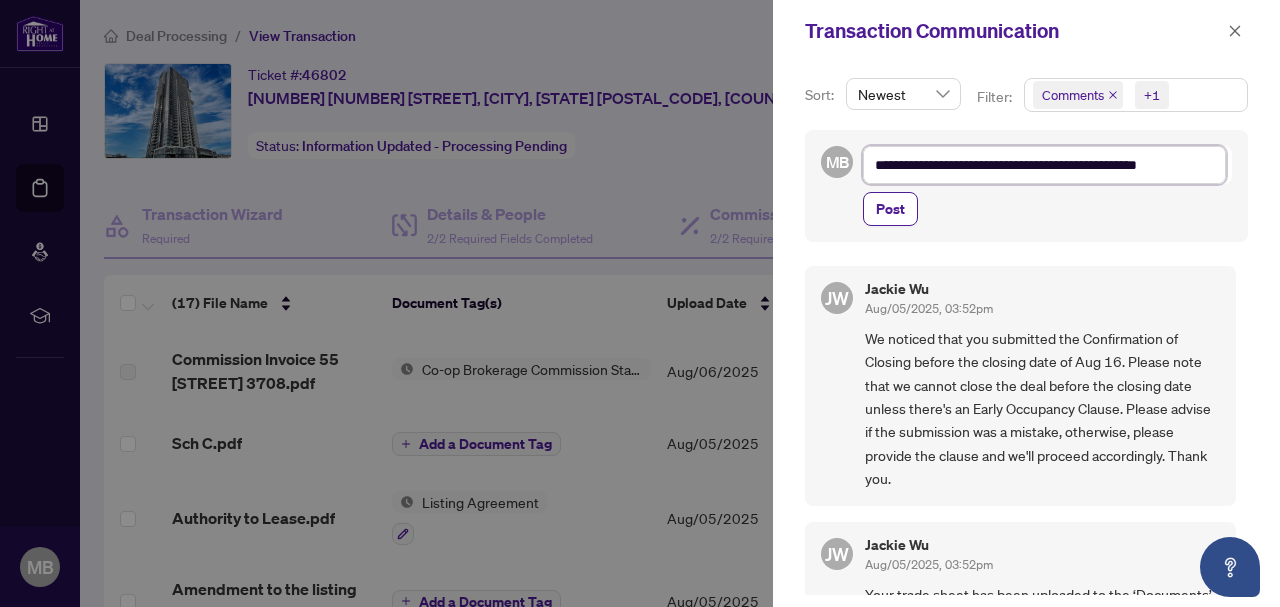 type on "**********" 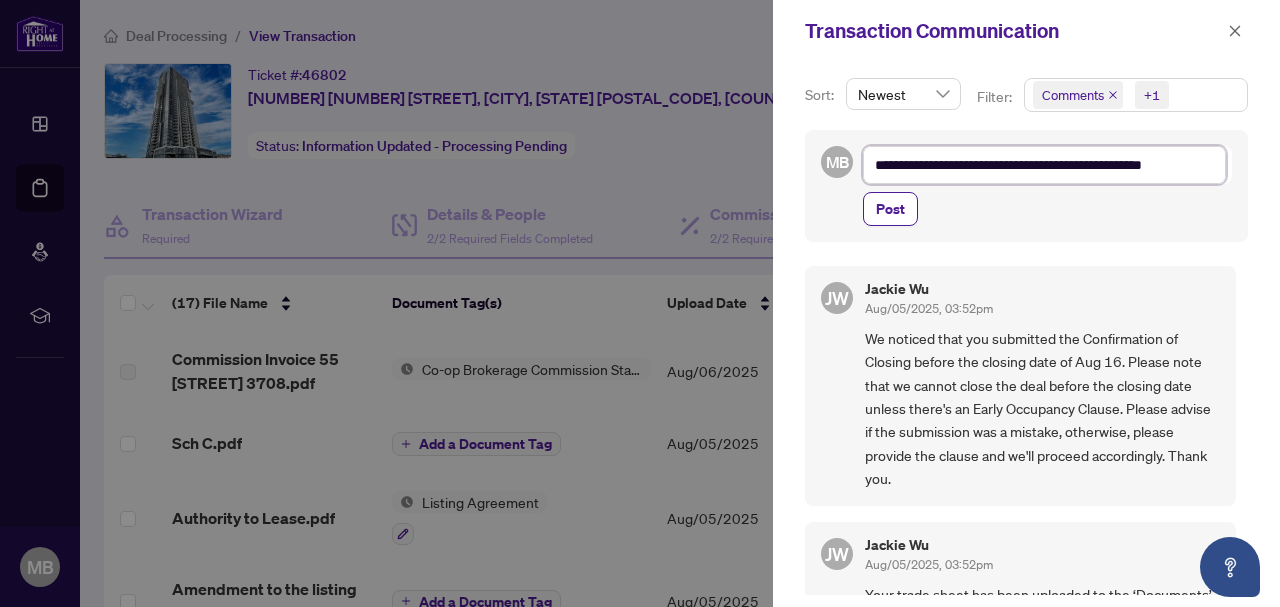 type on "**********" 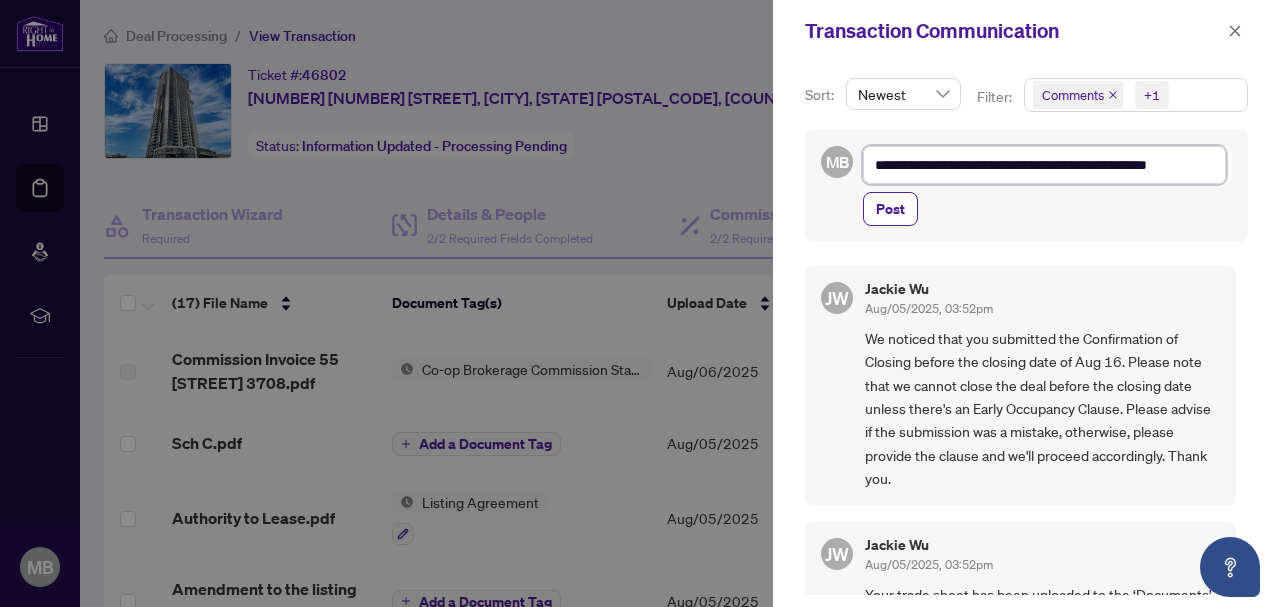 type on "**********" 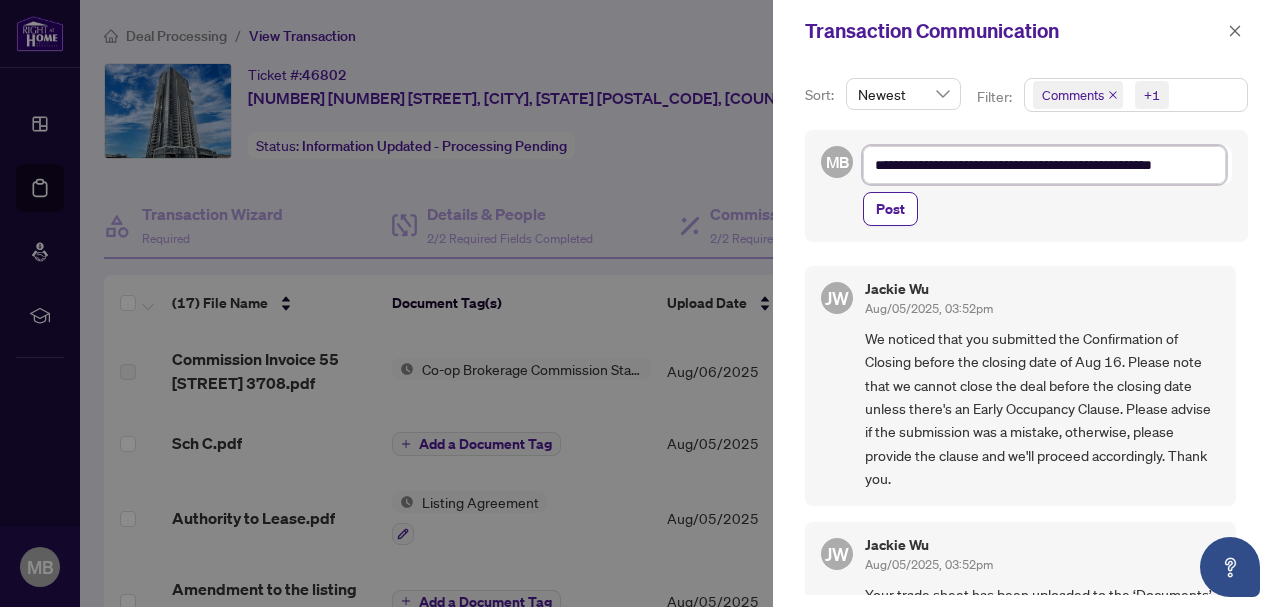 type on "**********" 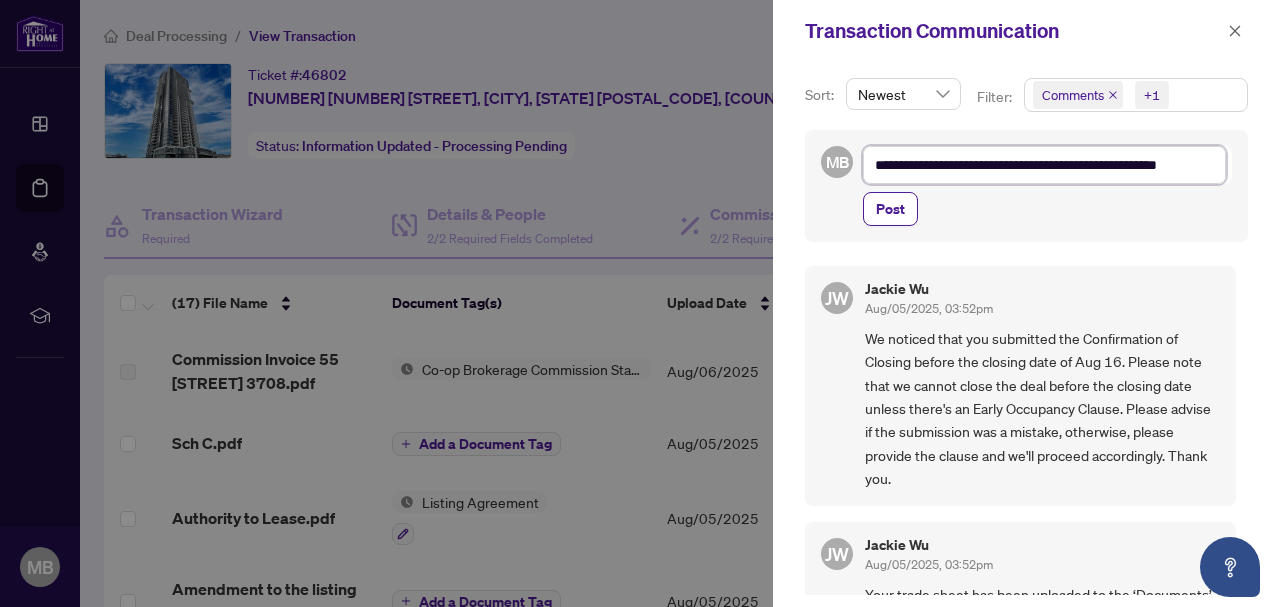 type on "**********" 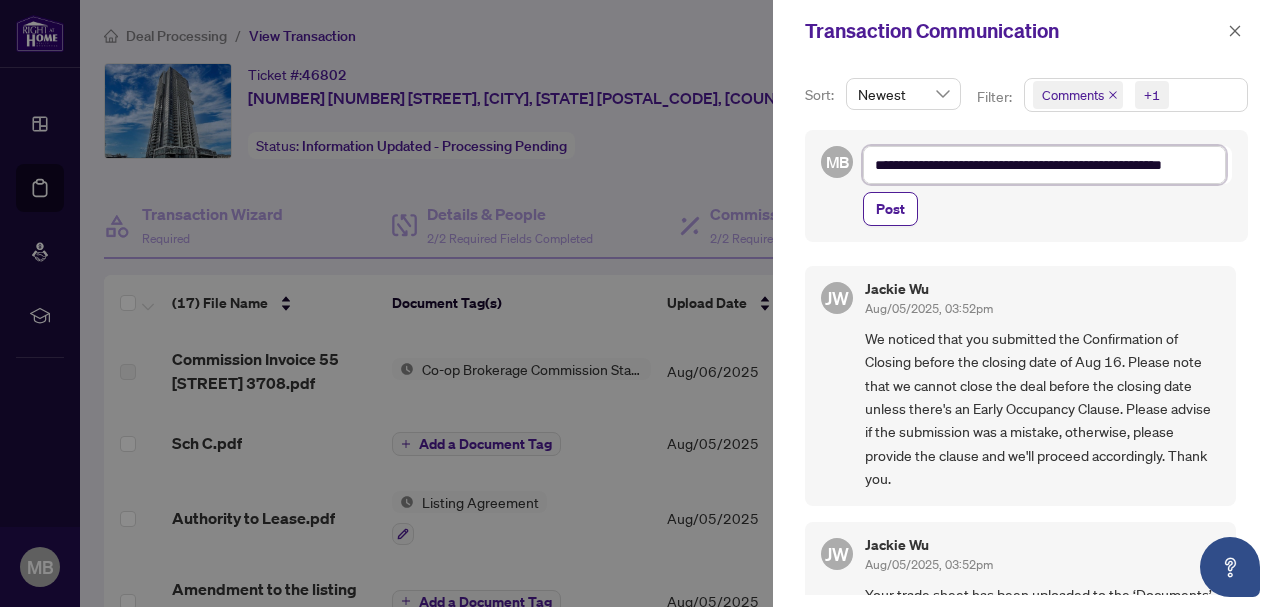 type on "**********" 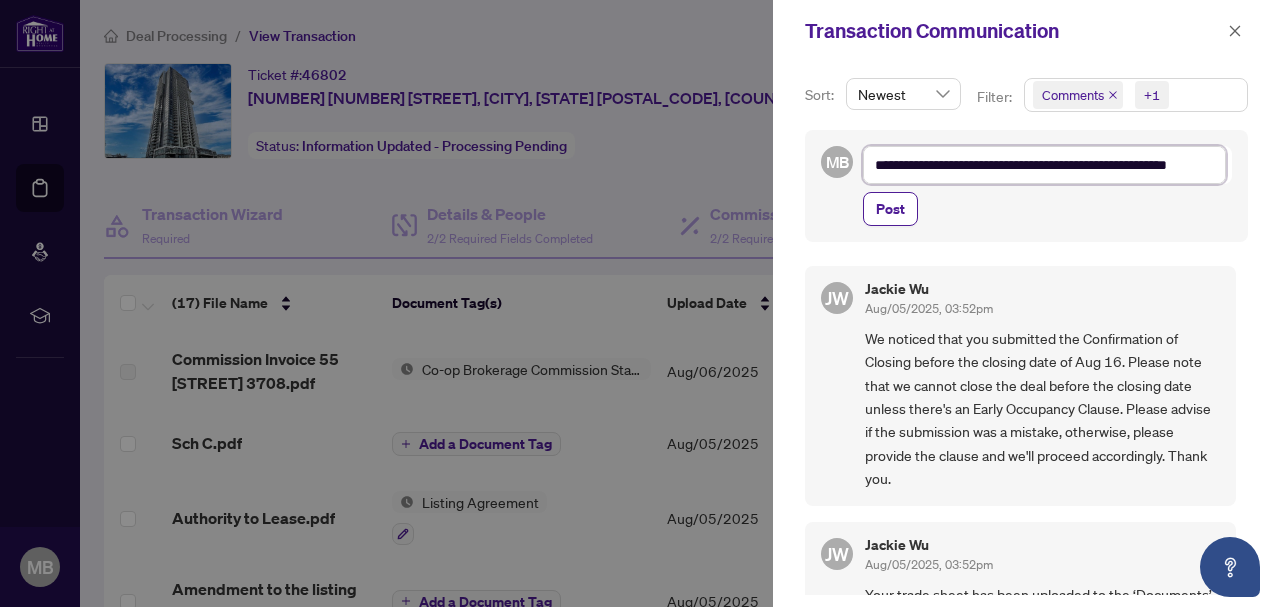 type on "**********" 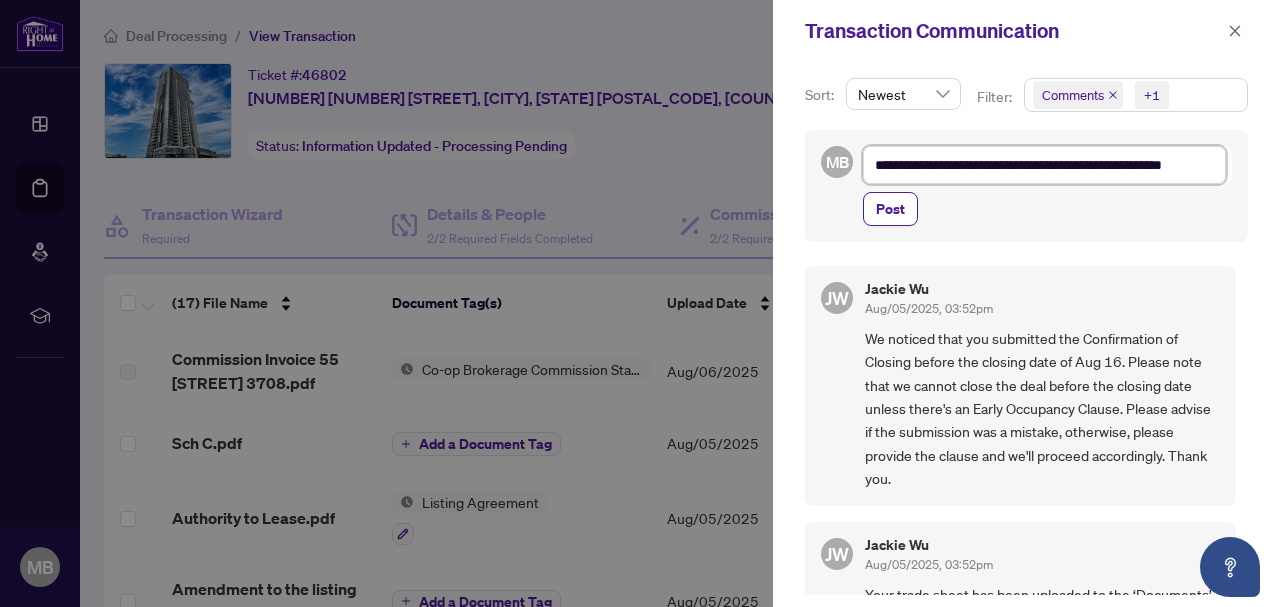 type on "**********" 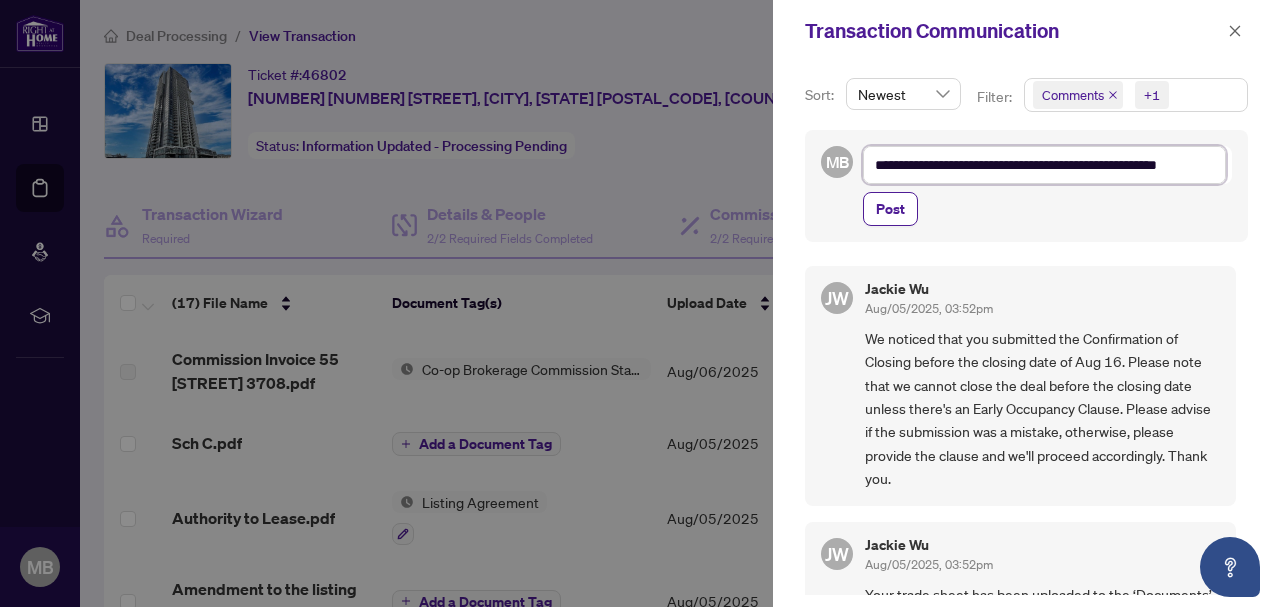 type on "**********" 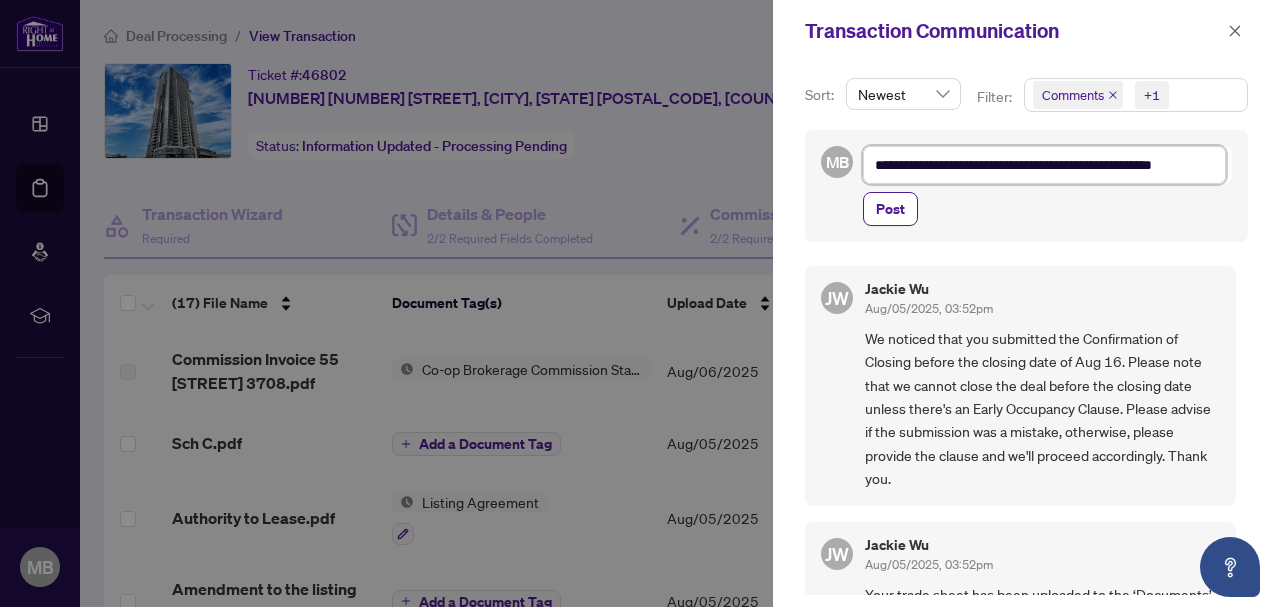 type on "**********" 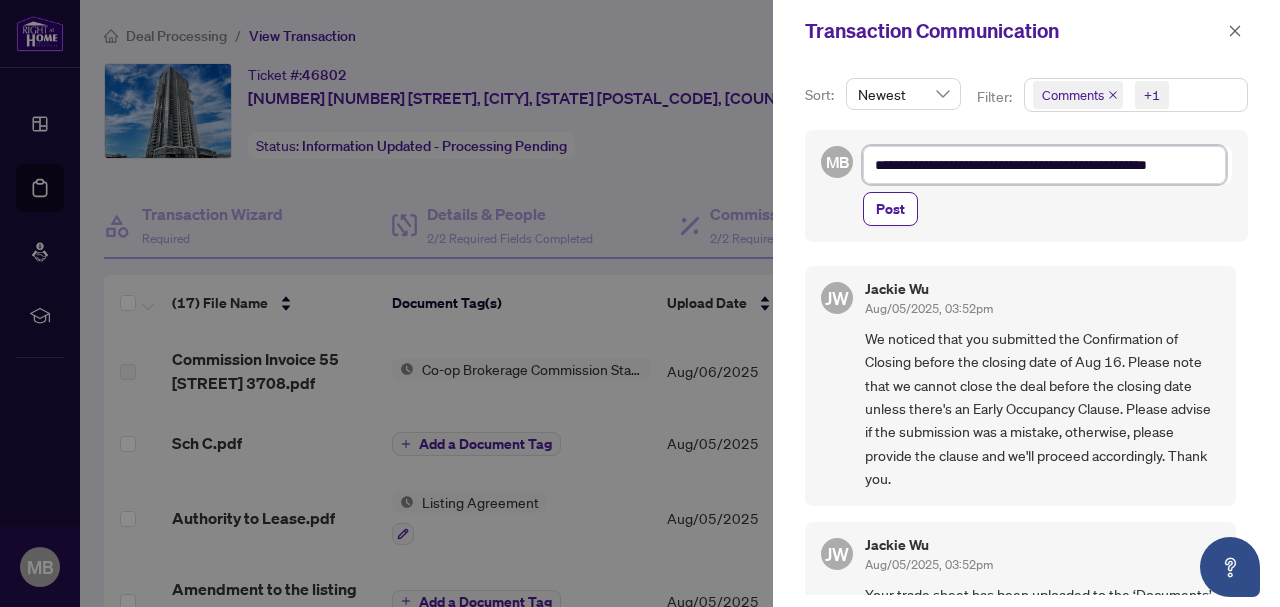 type on "**********" 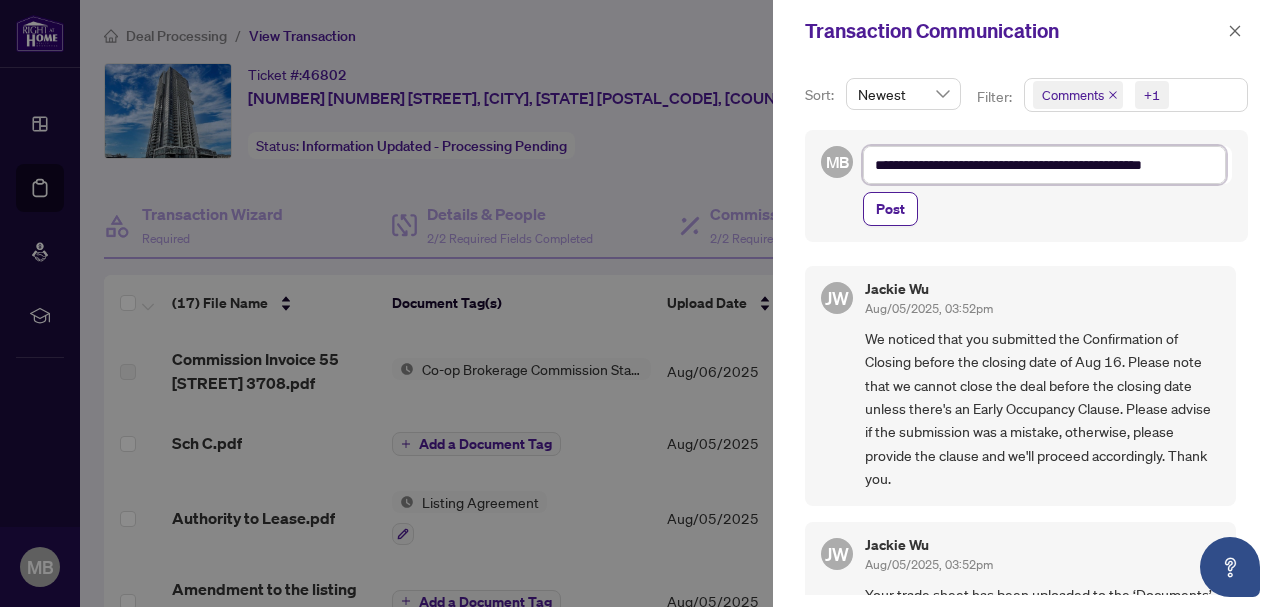 type on "**********" 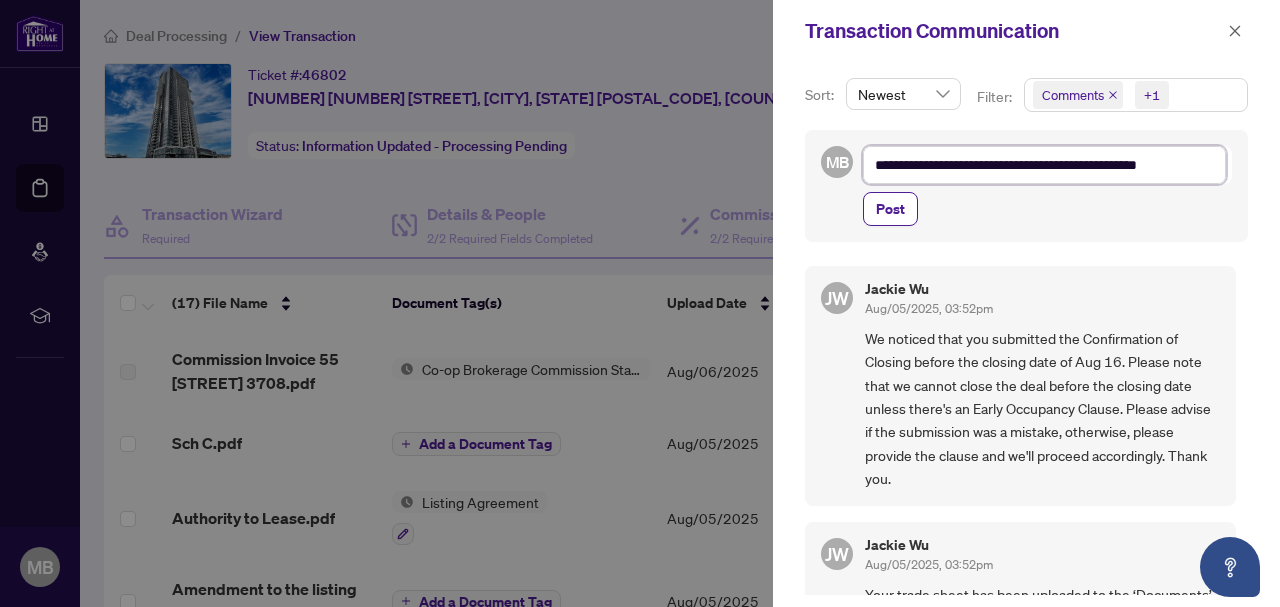 type on "**********" 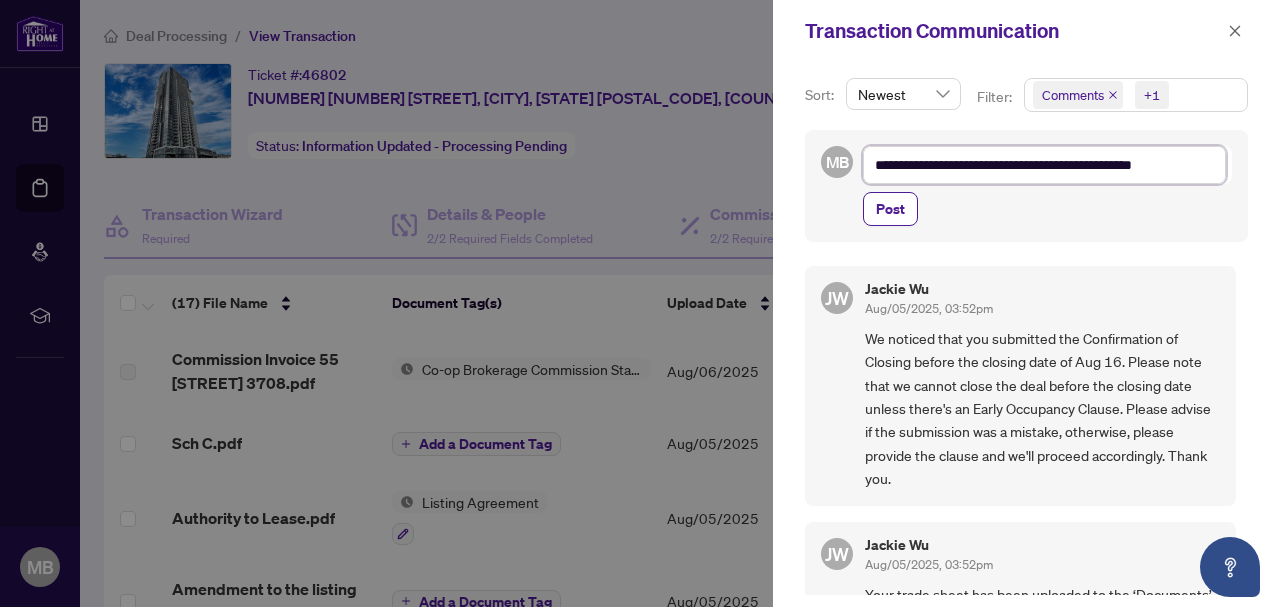 type on "**********" 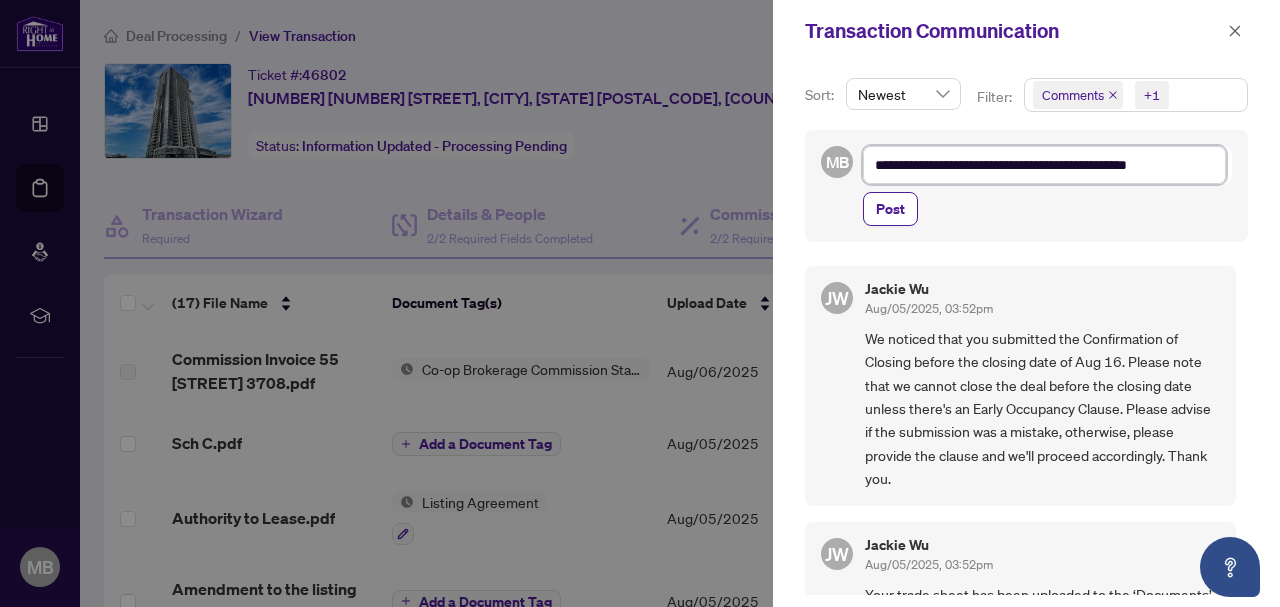 type on "**********" 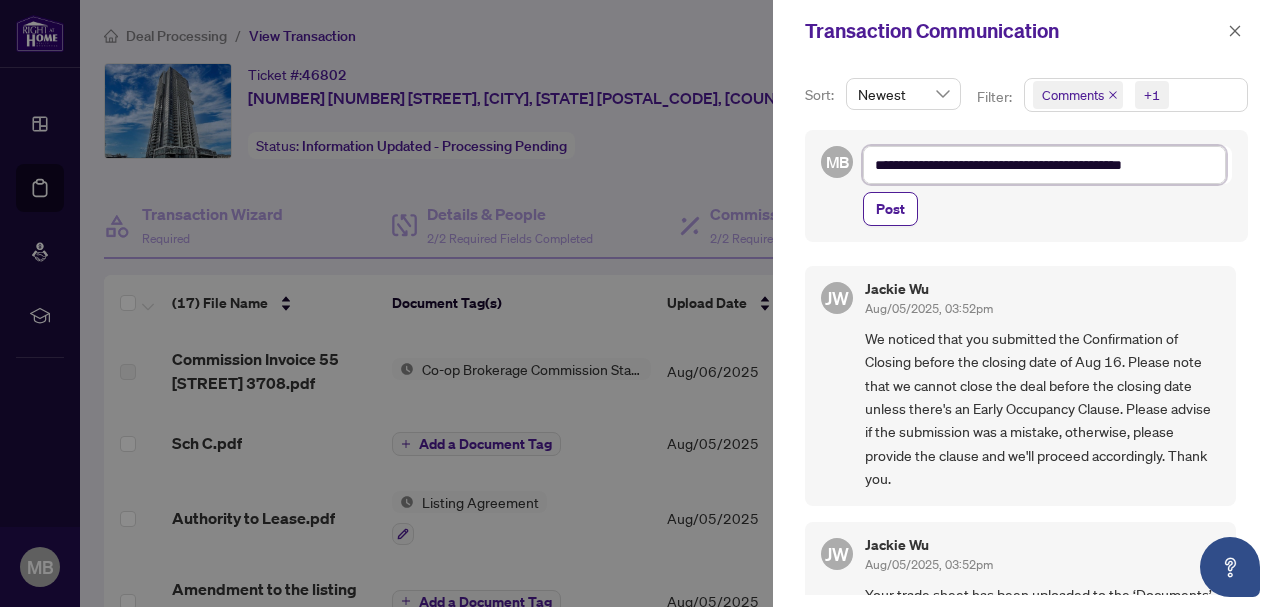 type on "**********" 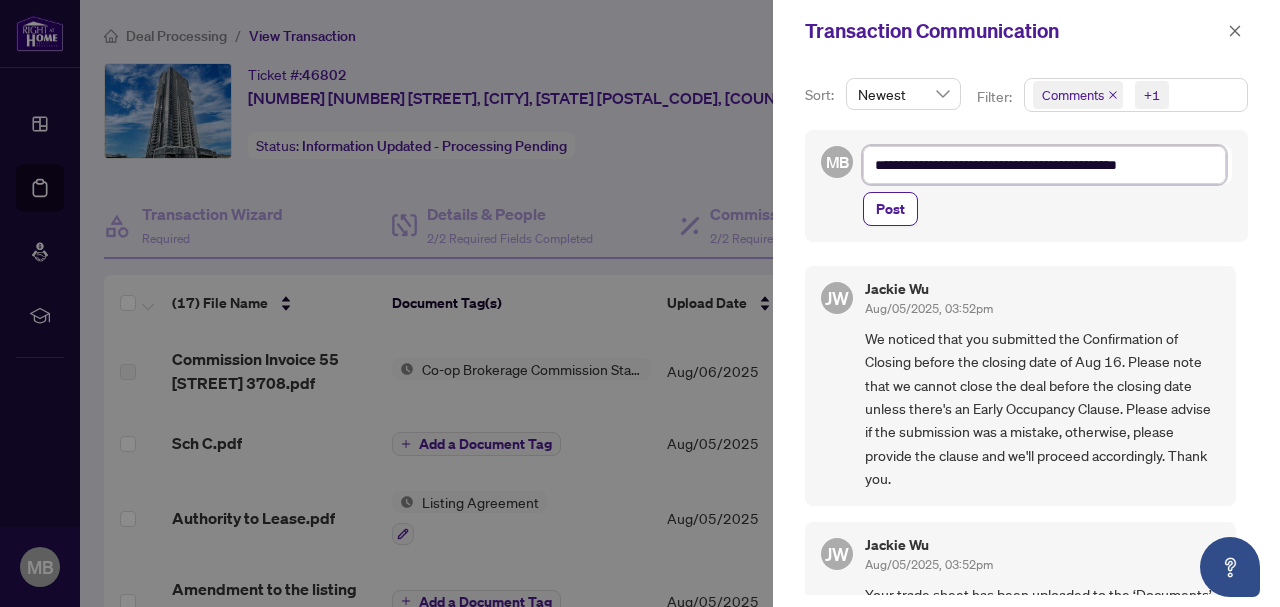 type on "**********" 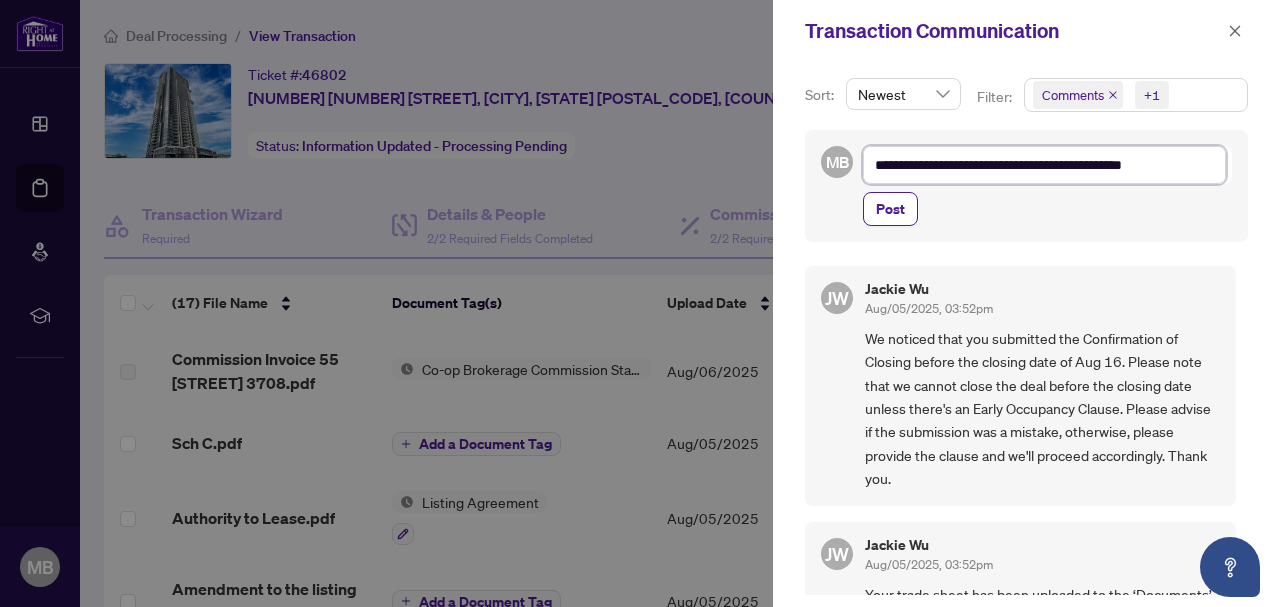 type on "**********" 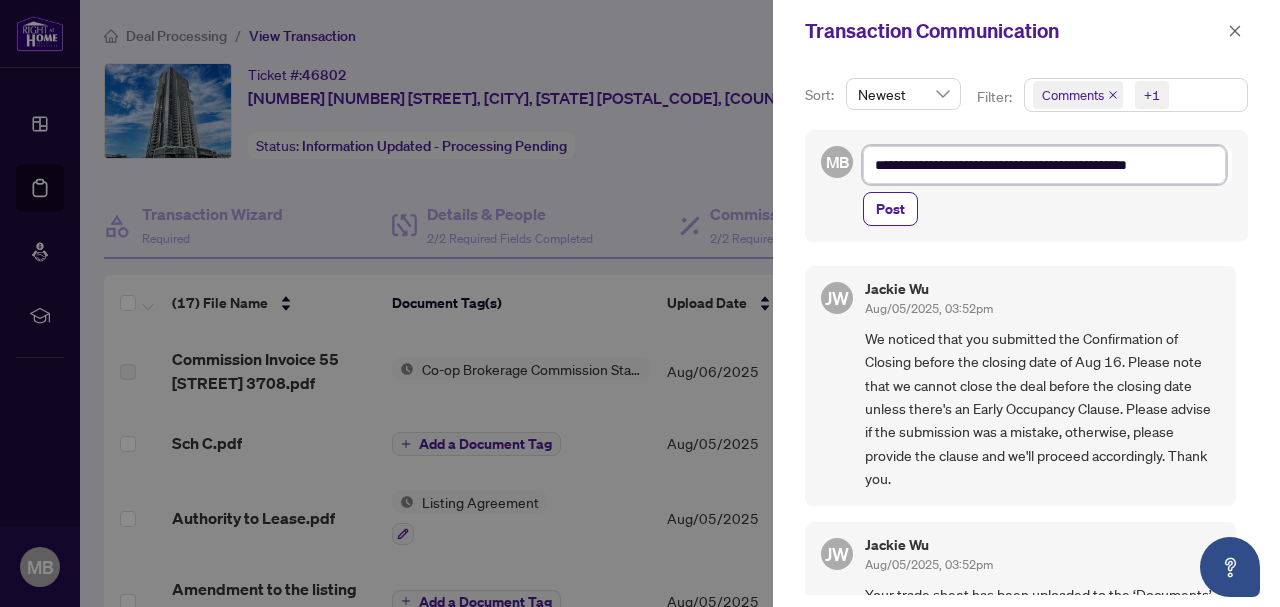 type on "**********" 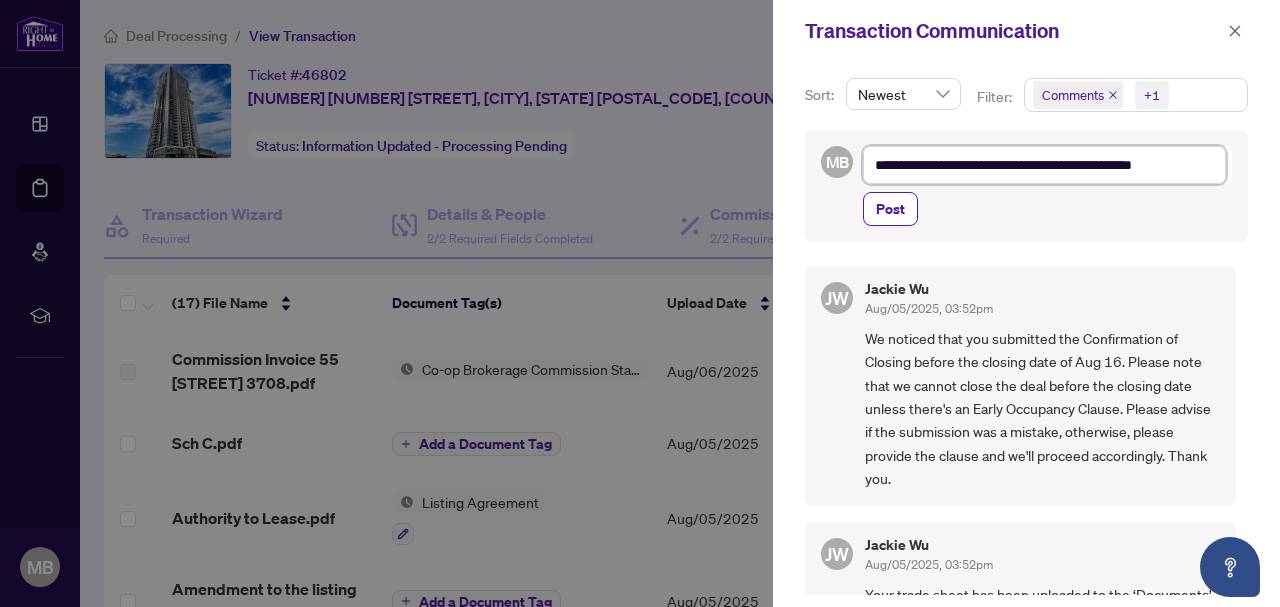 type on "**********" 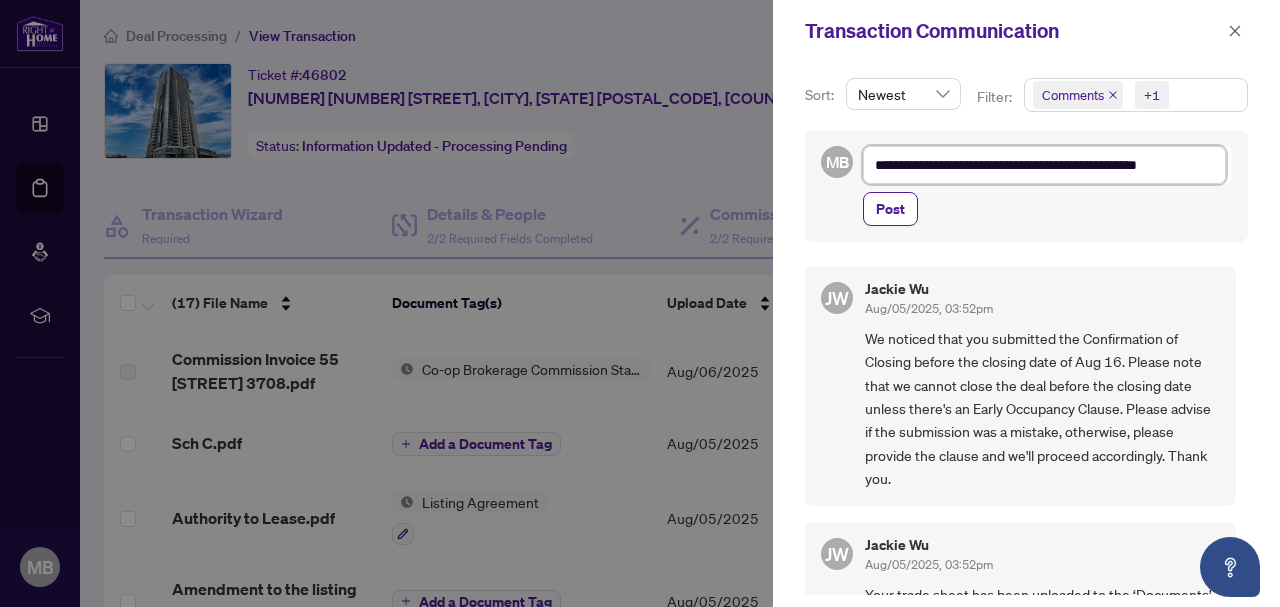 type on "**********" 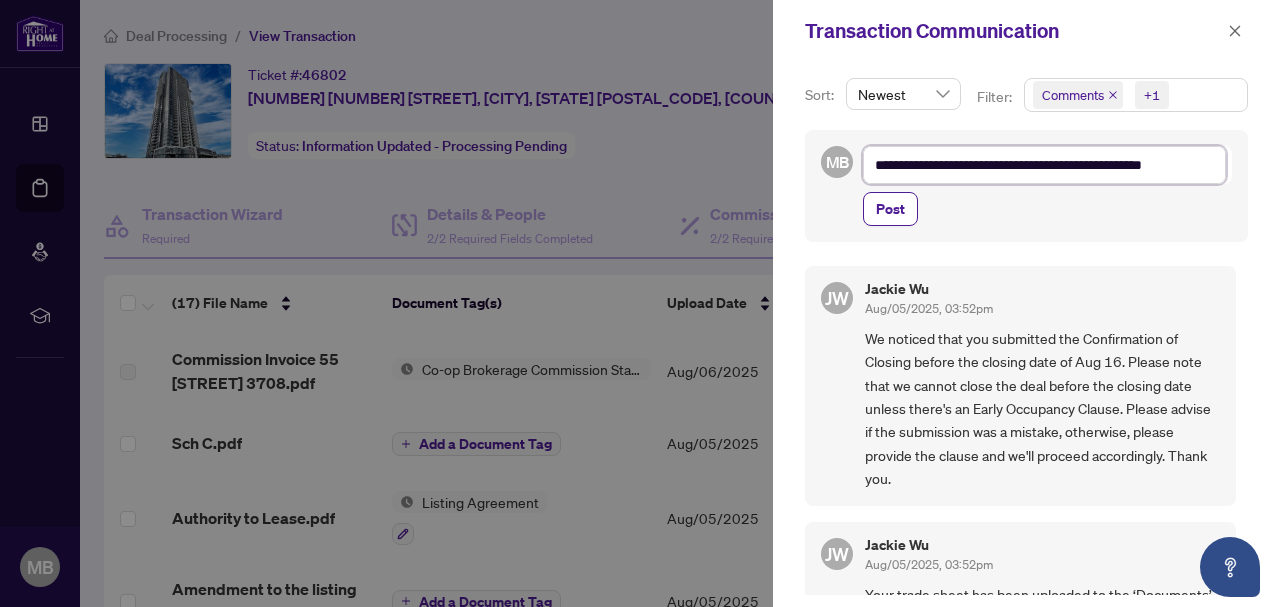 type on "**********" 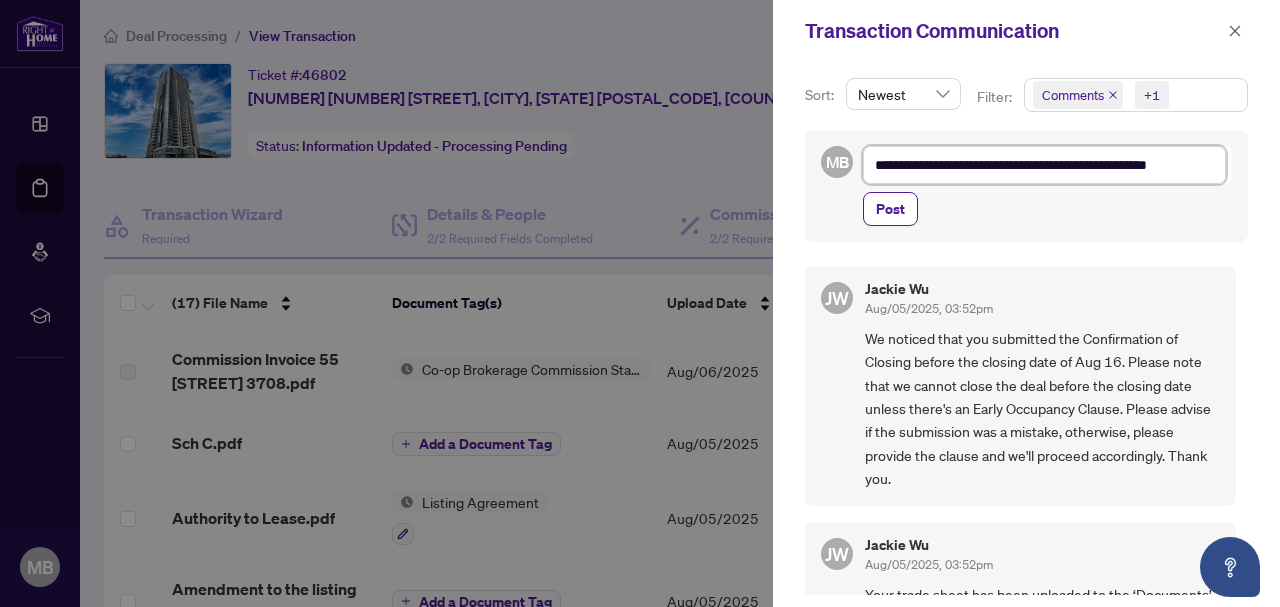 type on "**********" 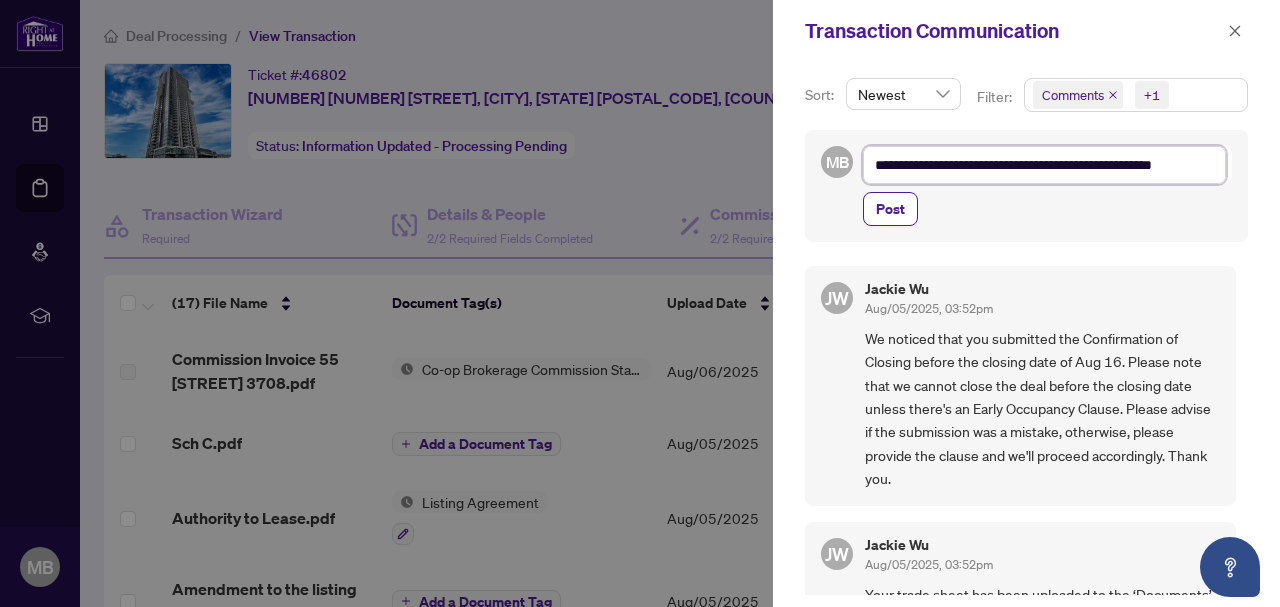 type on "**********" 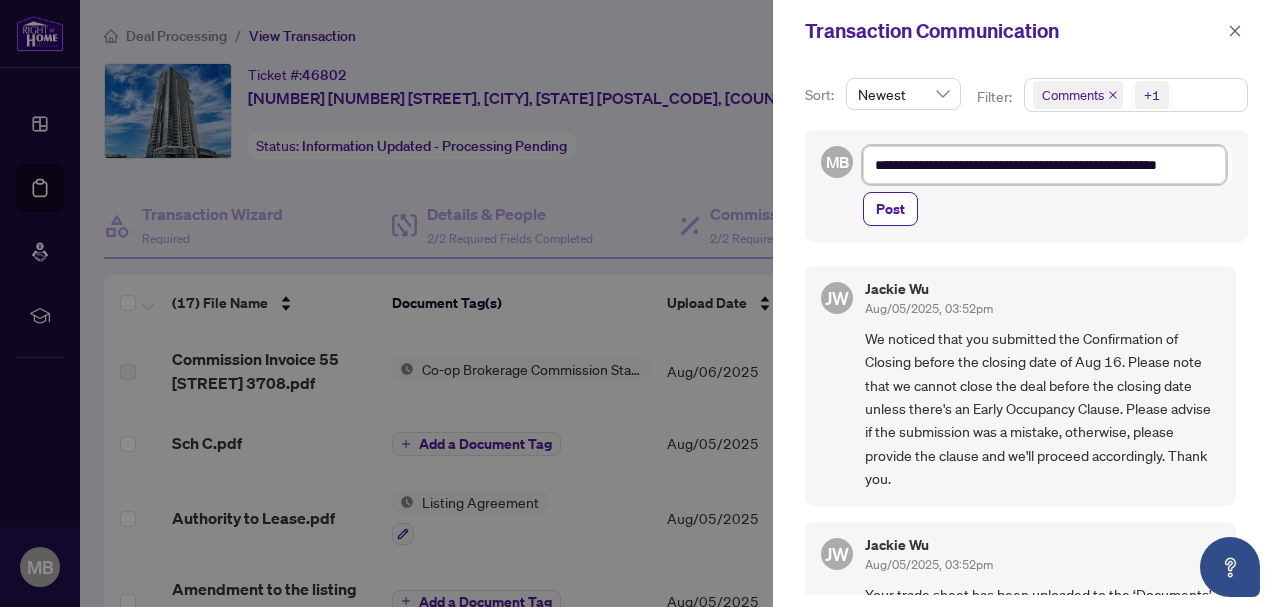 type on "**********" 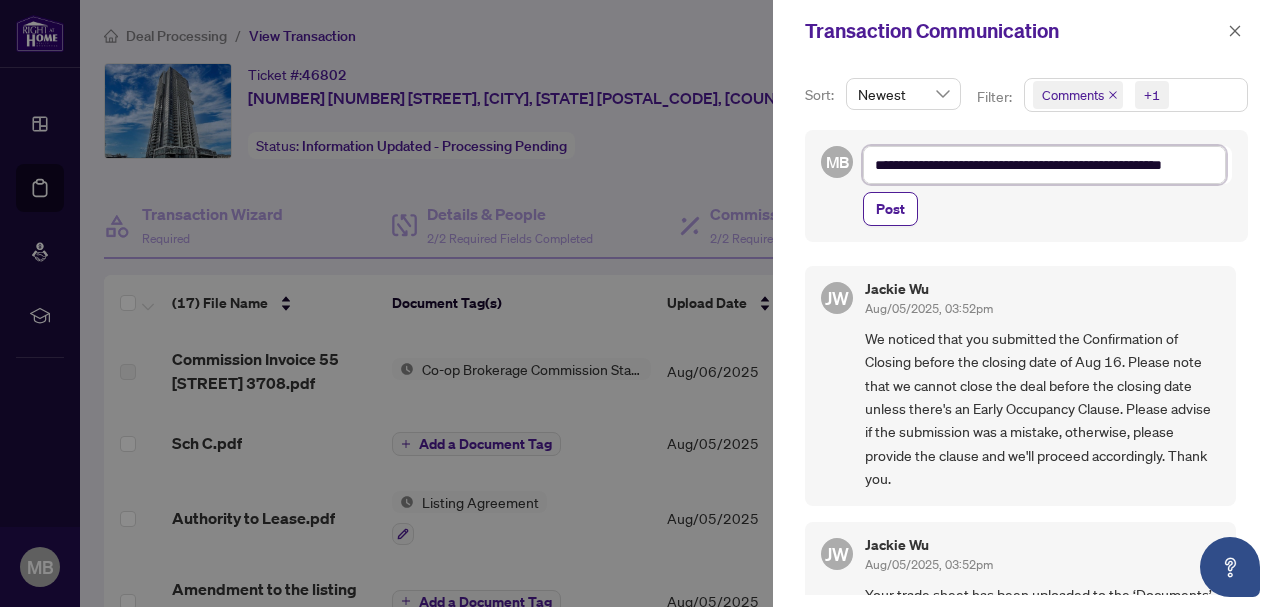 type on "**********" 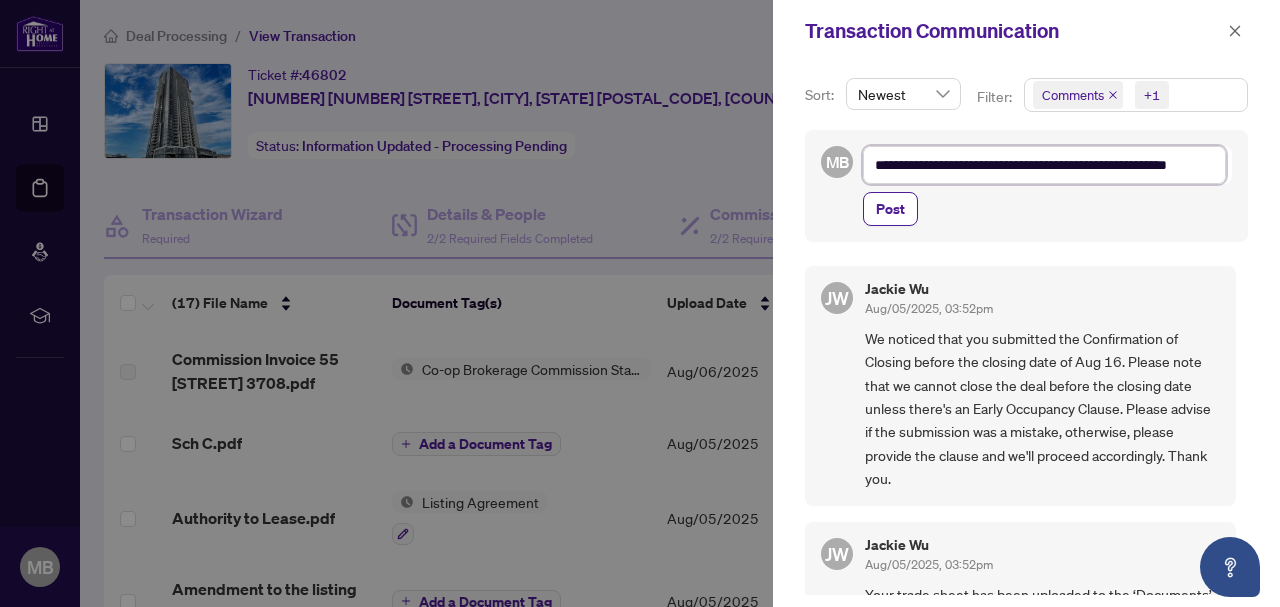 type on "**********" 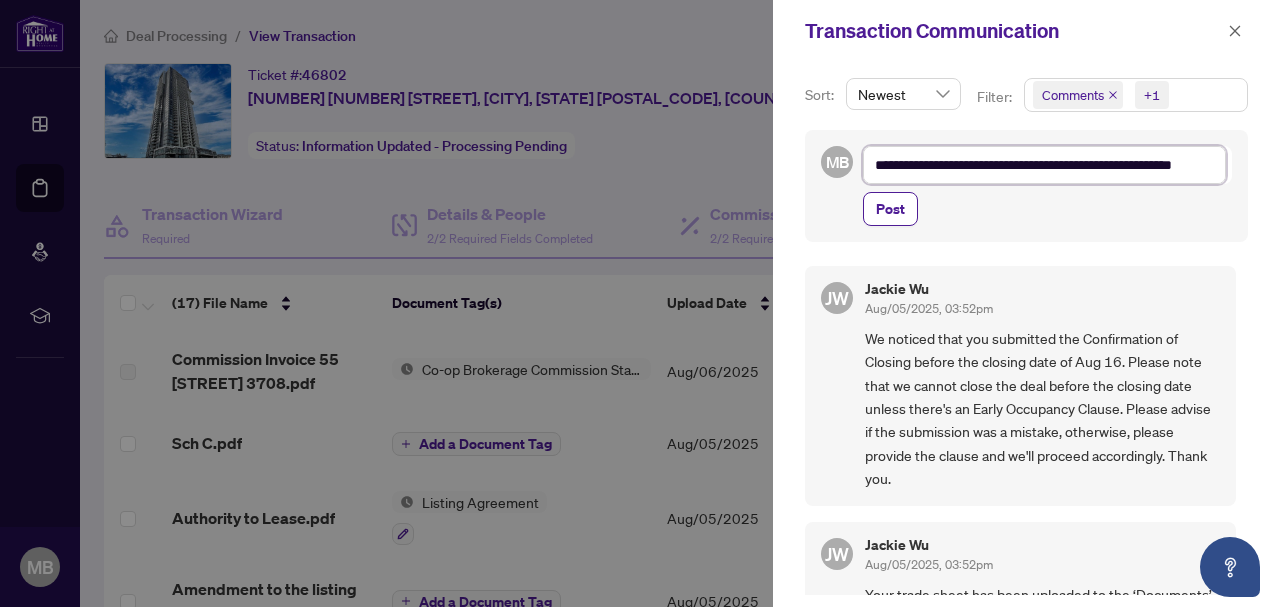 type on "**********" 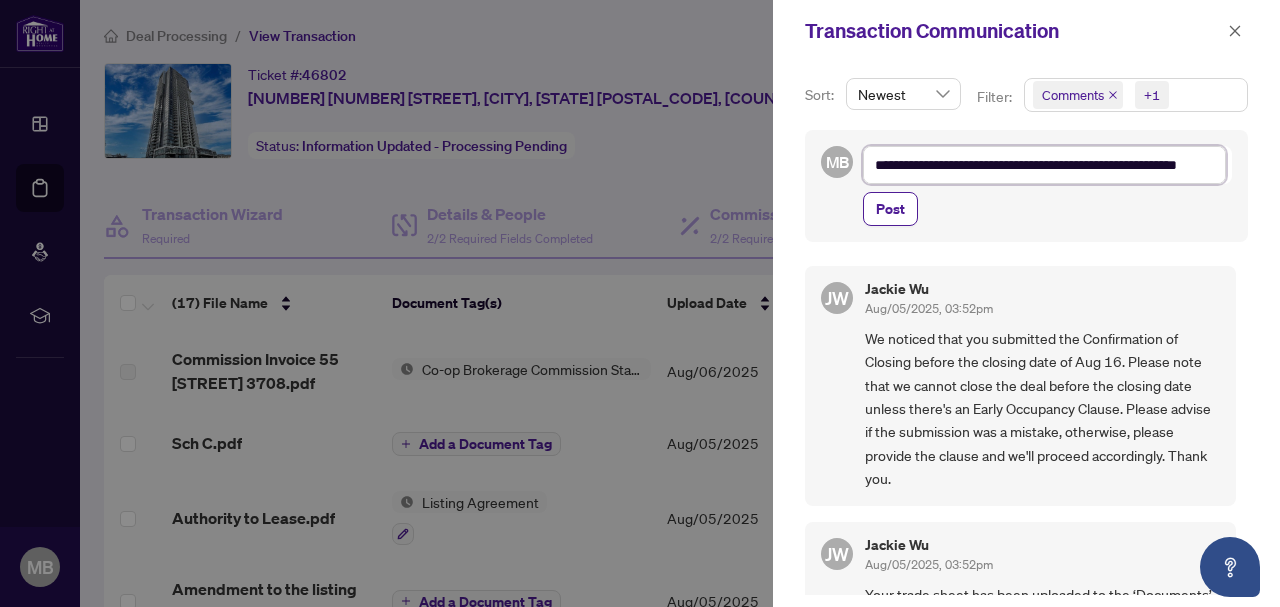 scroll, scrollTop: 6, scrollLeft: 0, axis: vertical 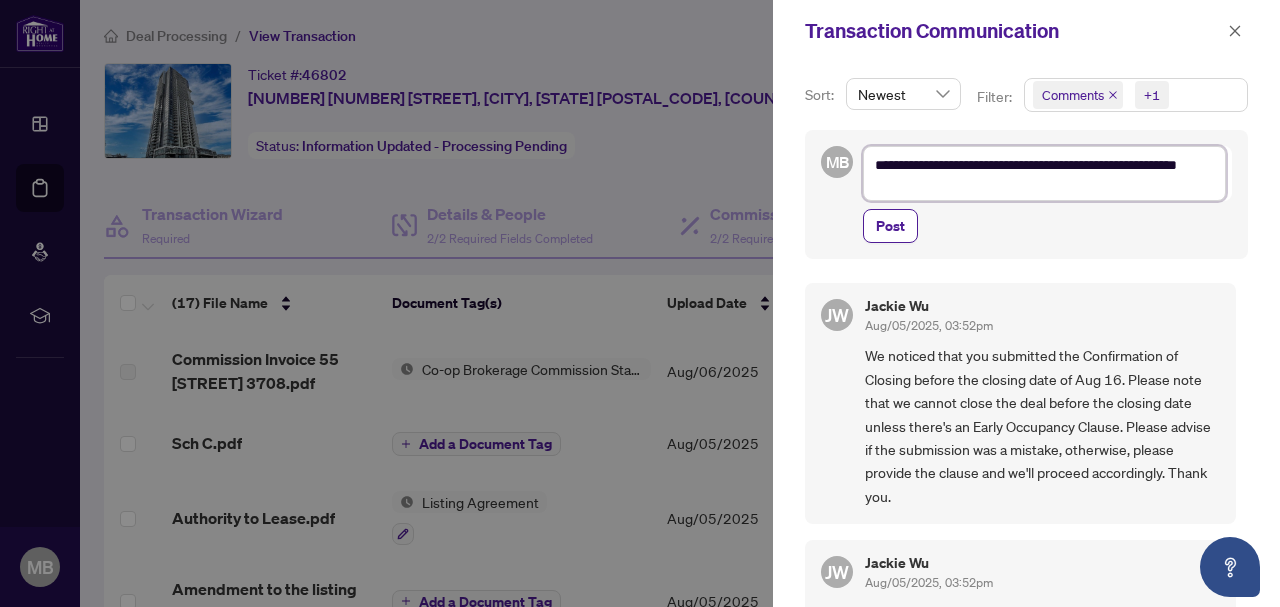 type on "**********" 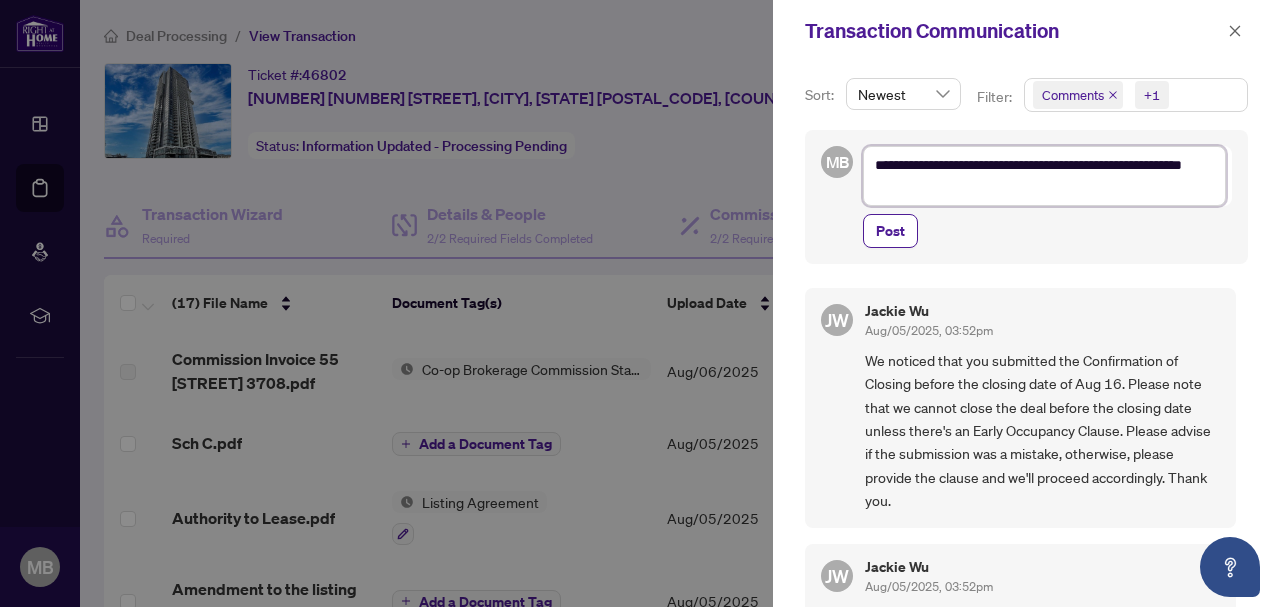 scroll, scrollTop: 0, scrollLeft: 0, axis: both 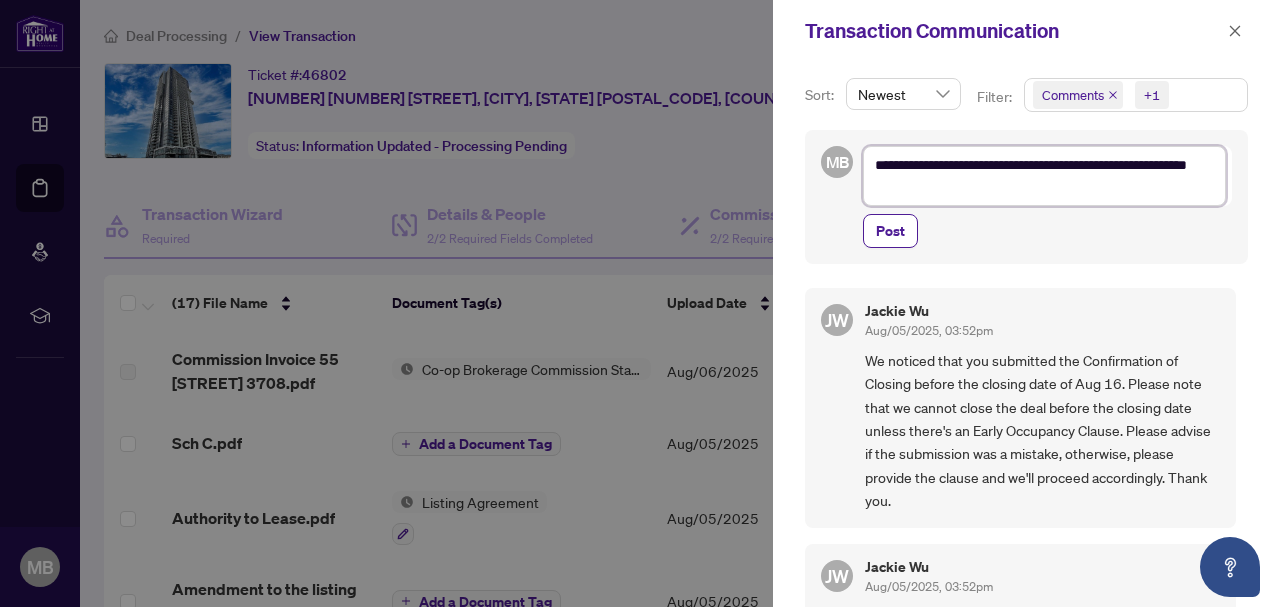 type on "**********" 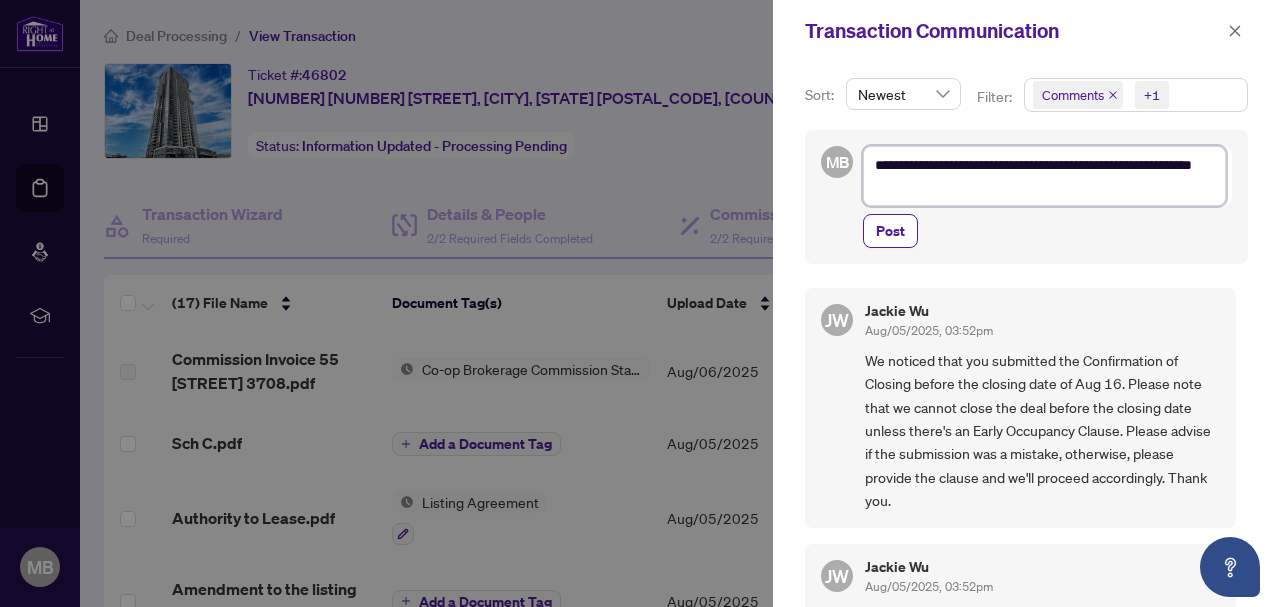 type on "**********" 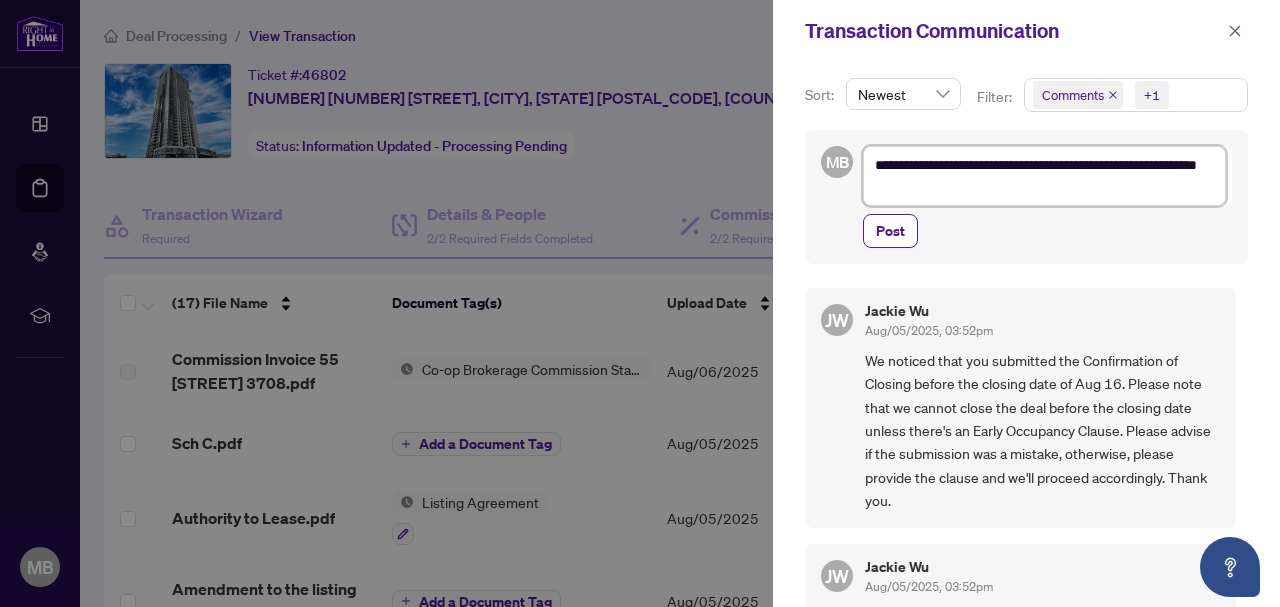 type on "**********" 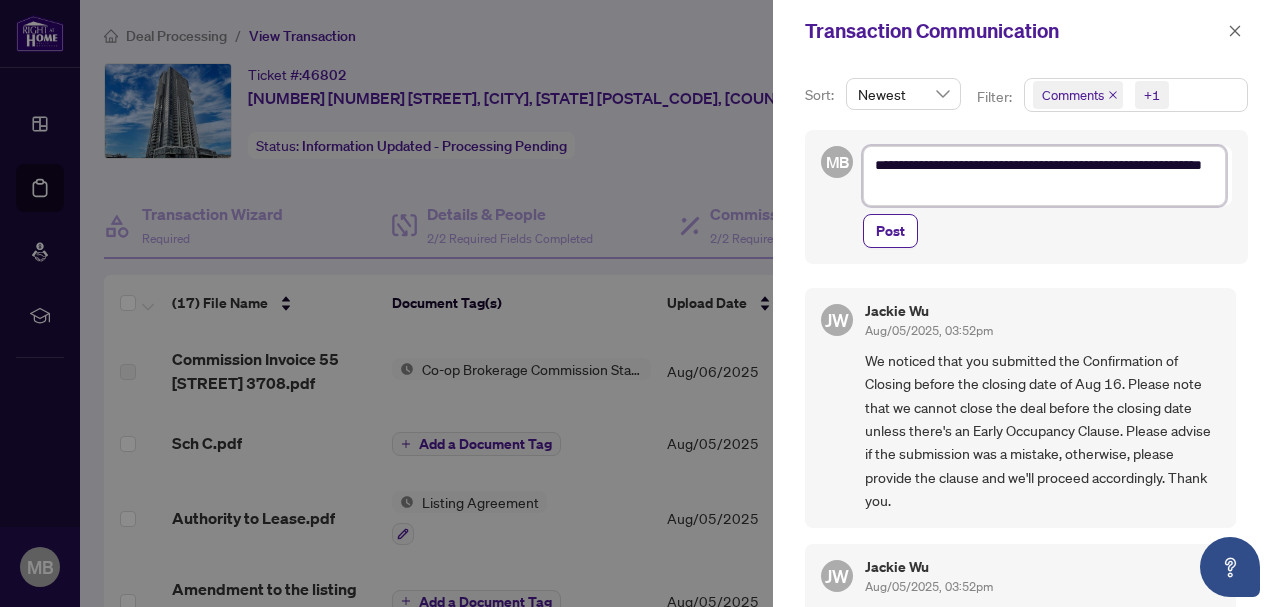 type on "**********" 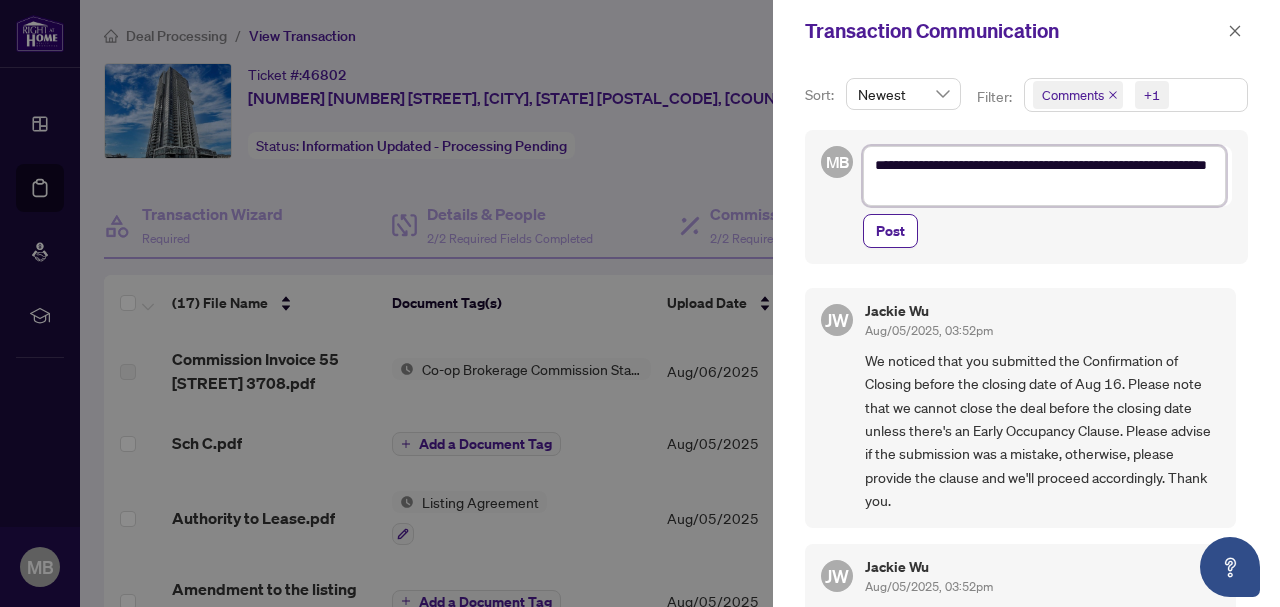 type on "**********" 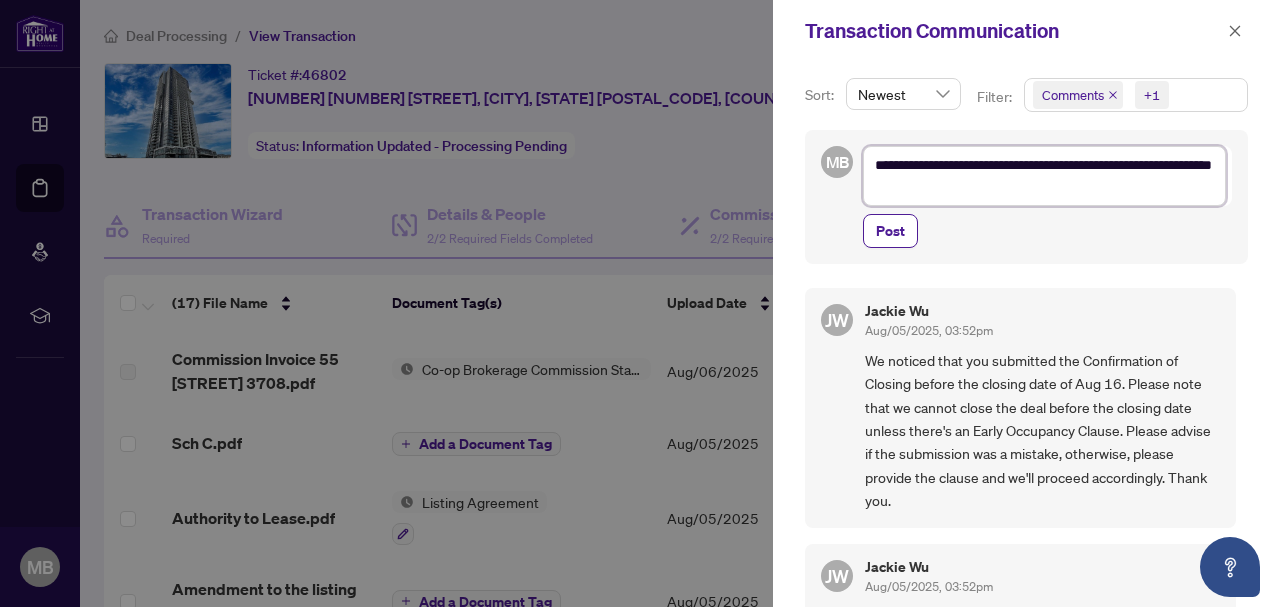 type on "**********" 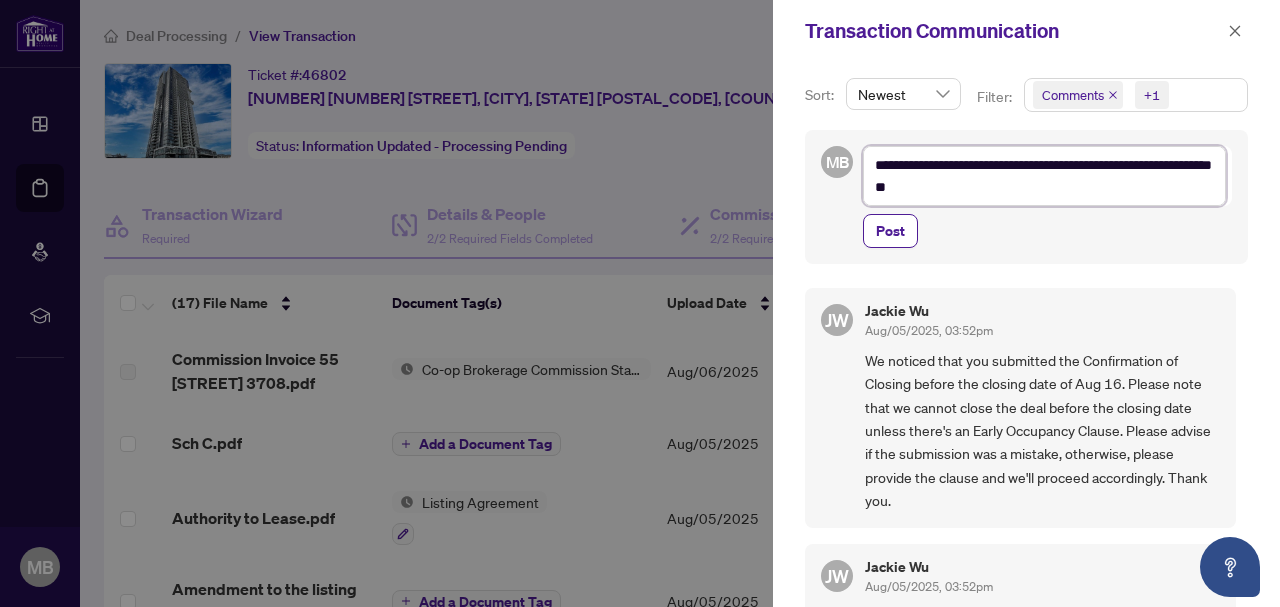 type on "**********" 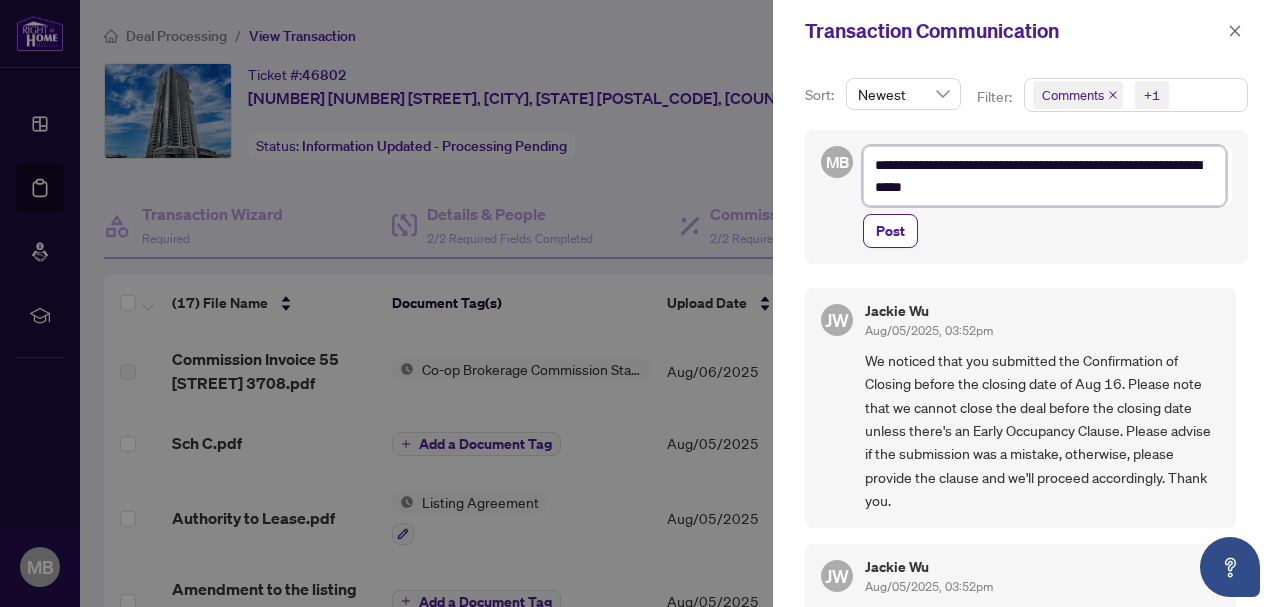type on "**********" 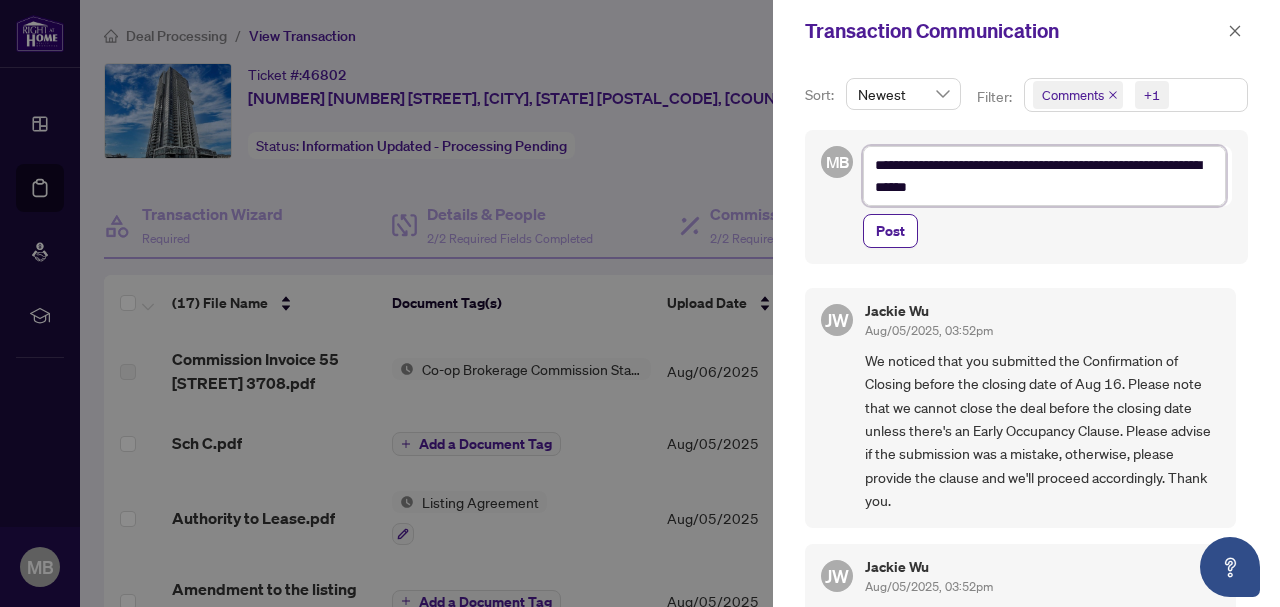 type on "**********" 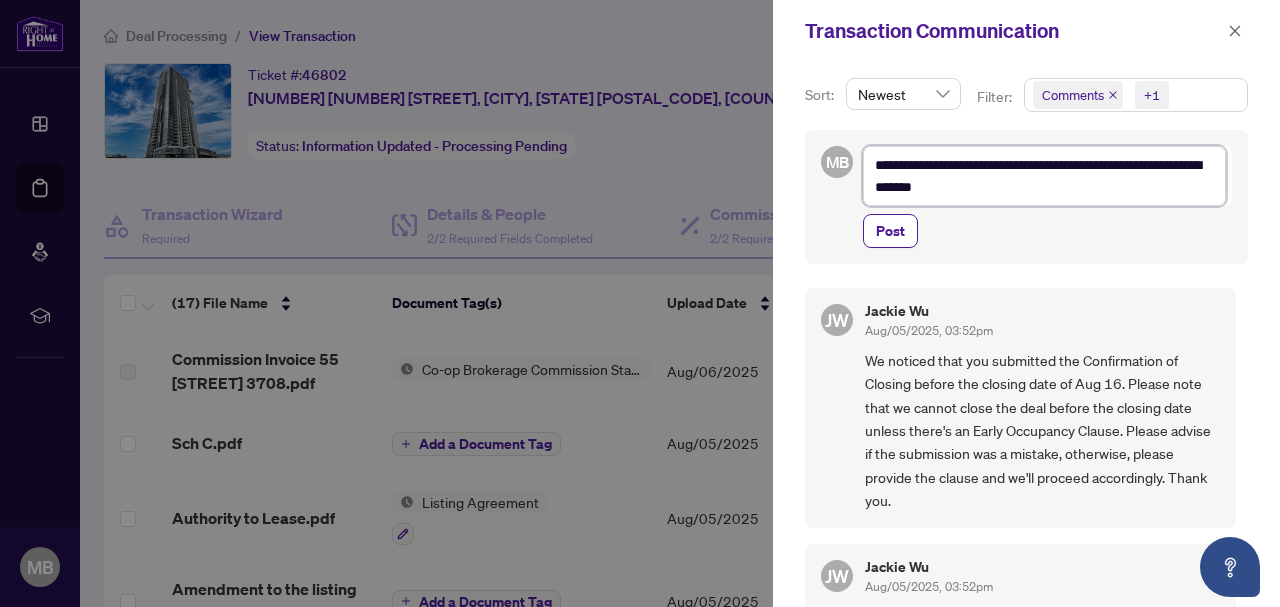 type on "**********" 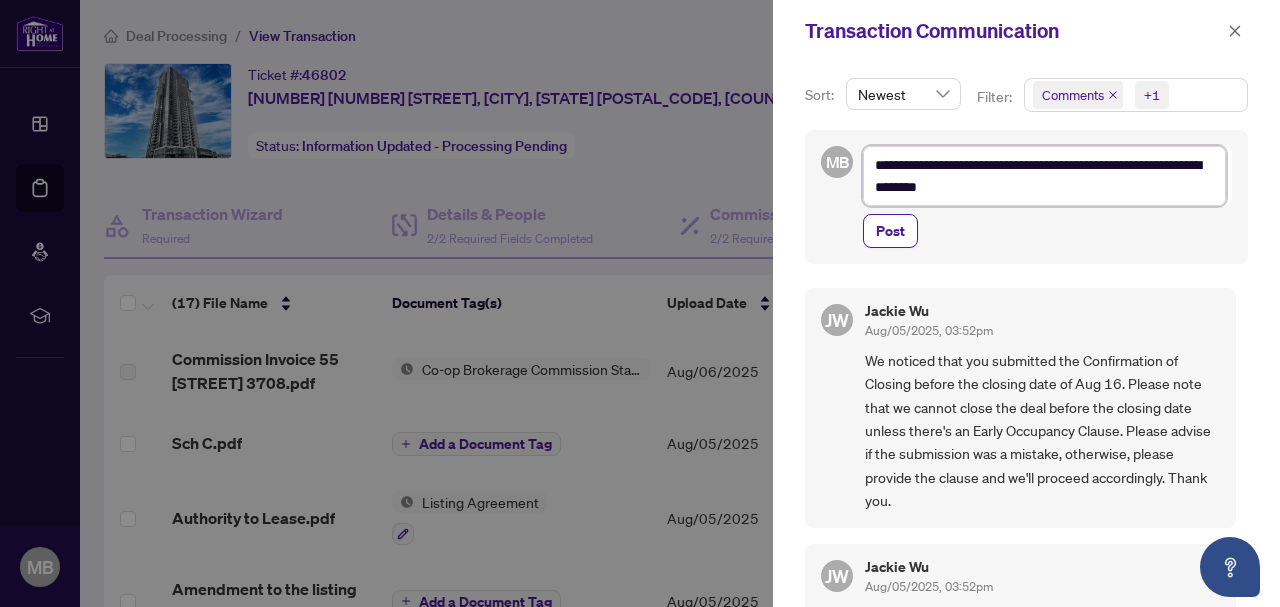 click on "**********" at bounding box center (1044, 175) 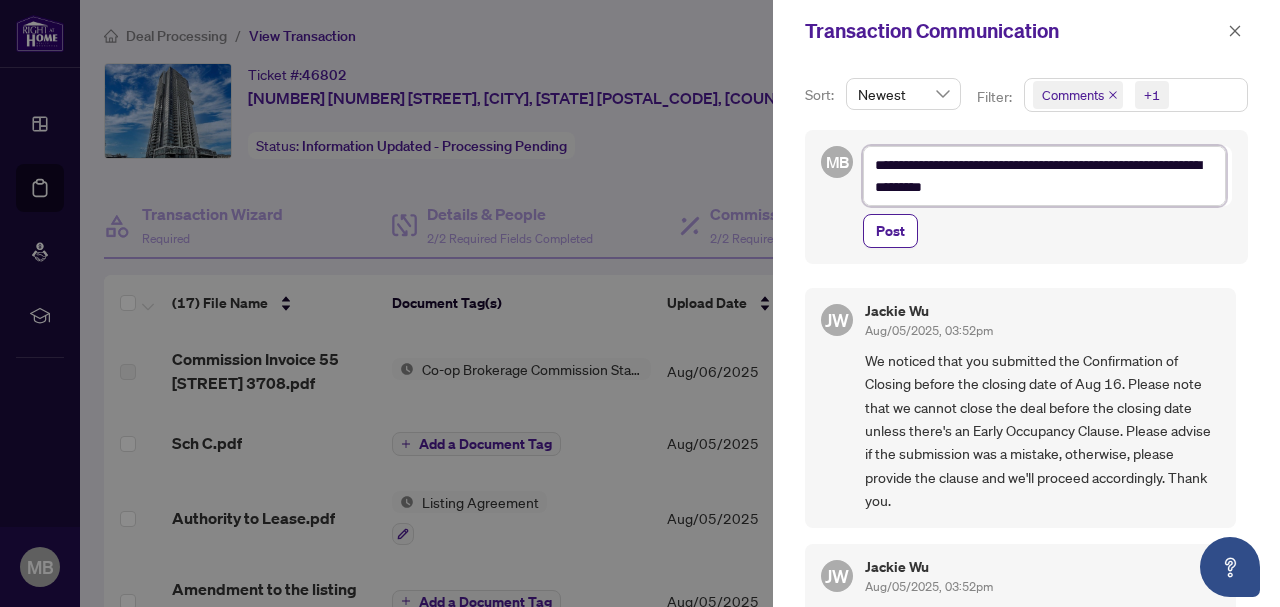 type on "**********" 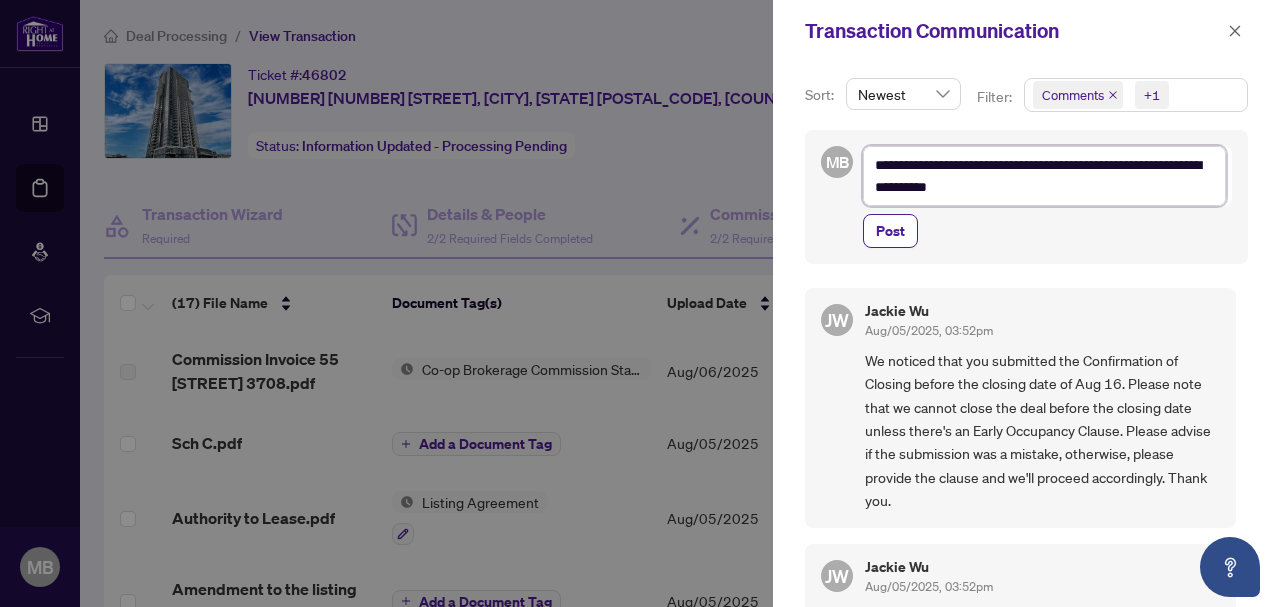 type on "**********" 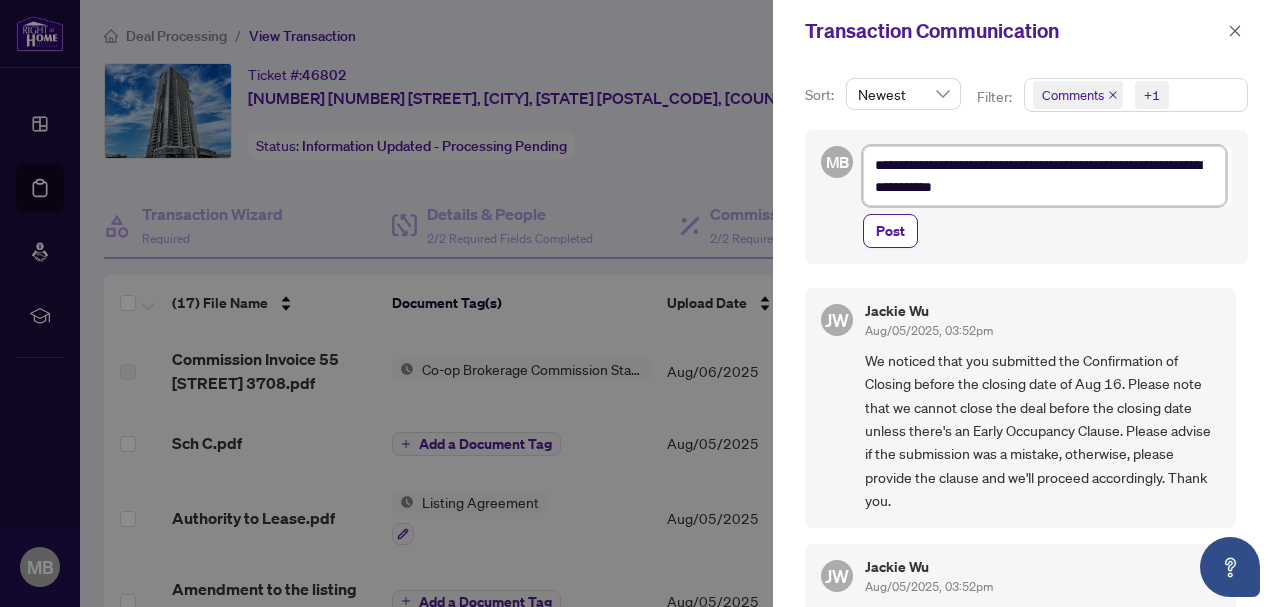type 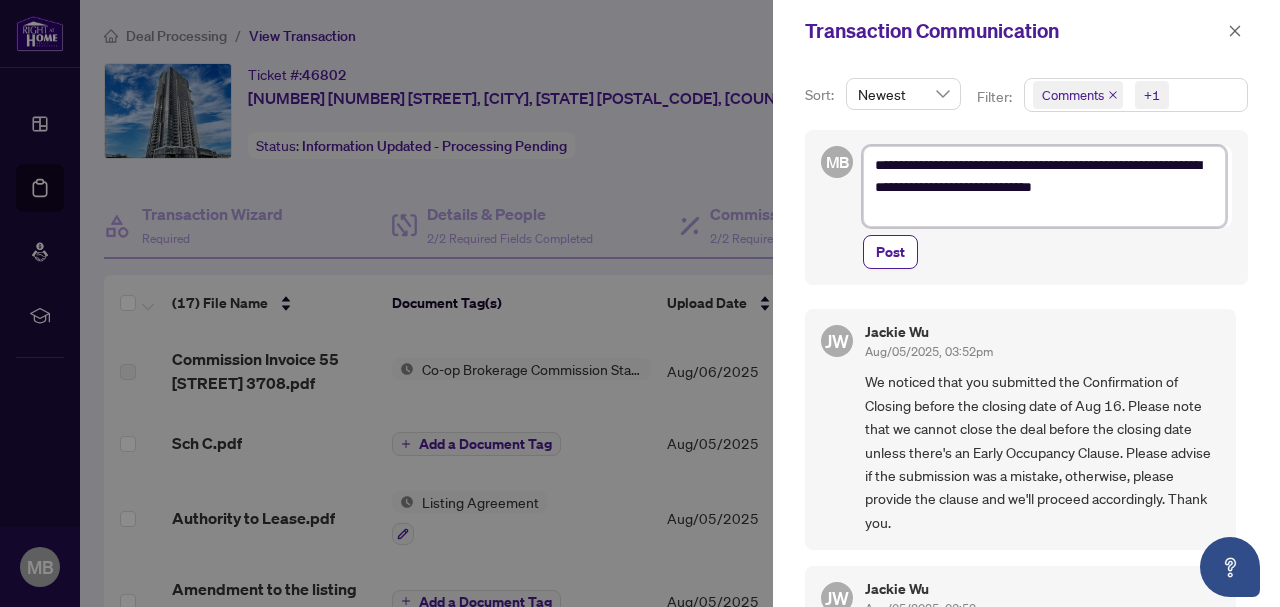 scroll, scrollTop: 0, scrollLeft: 0, axis: both 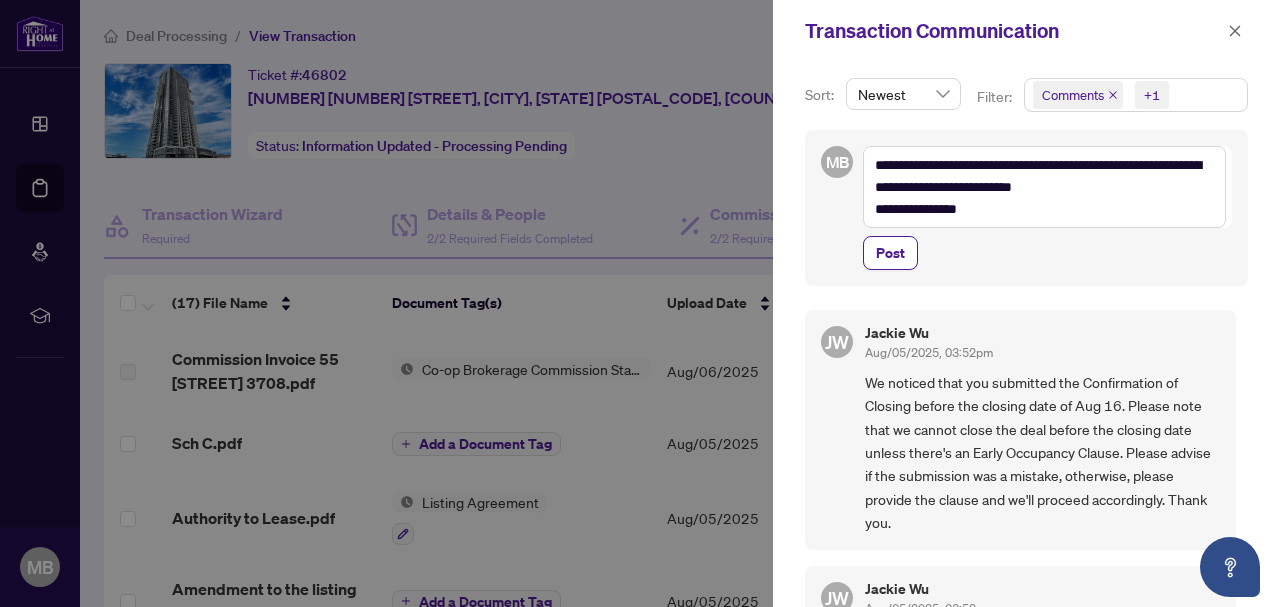 click on "Post" at bounding box center [890, 253] 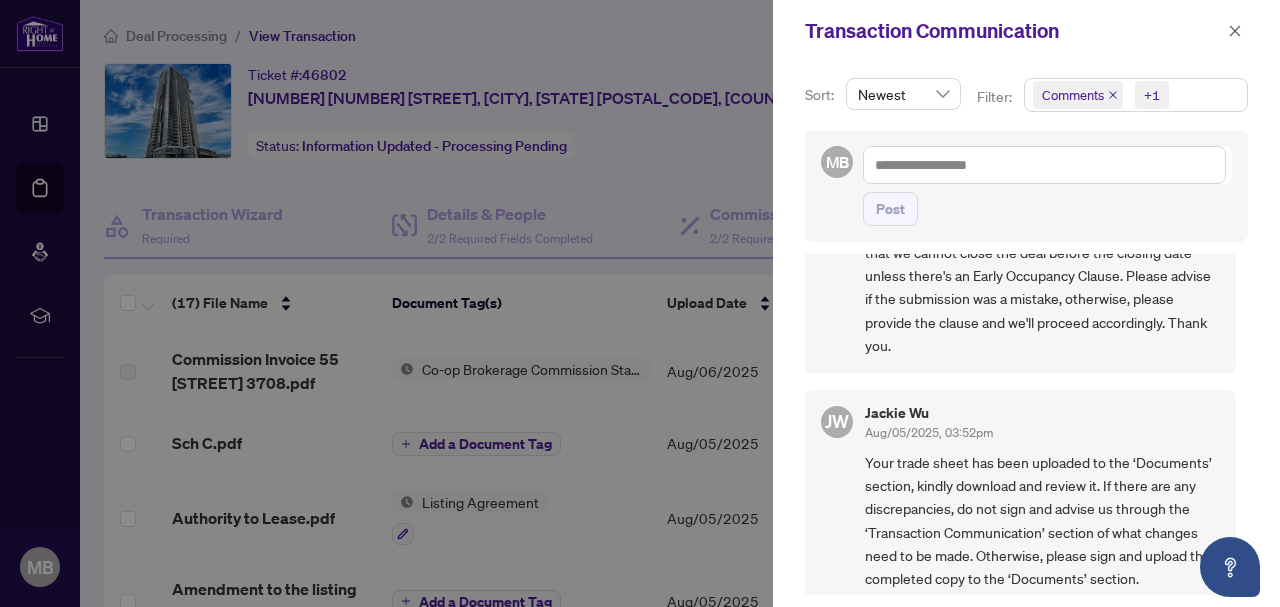 scroll, scrollTop: 298, scrollLeft: 0, axis: vertical 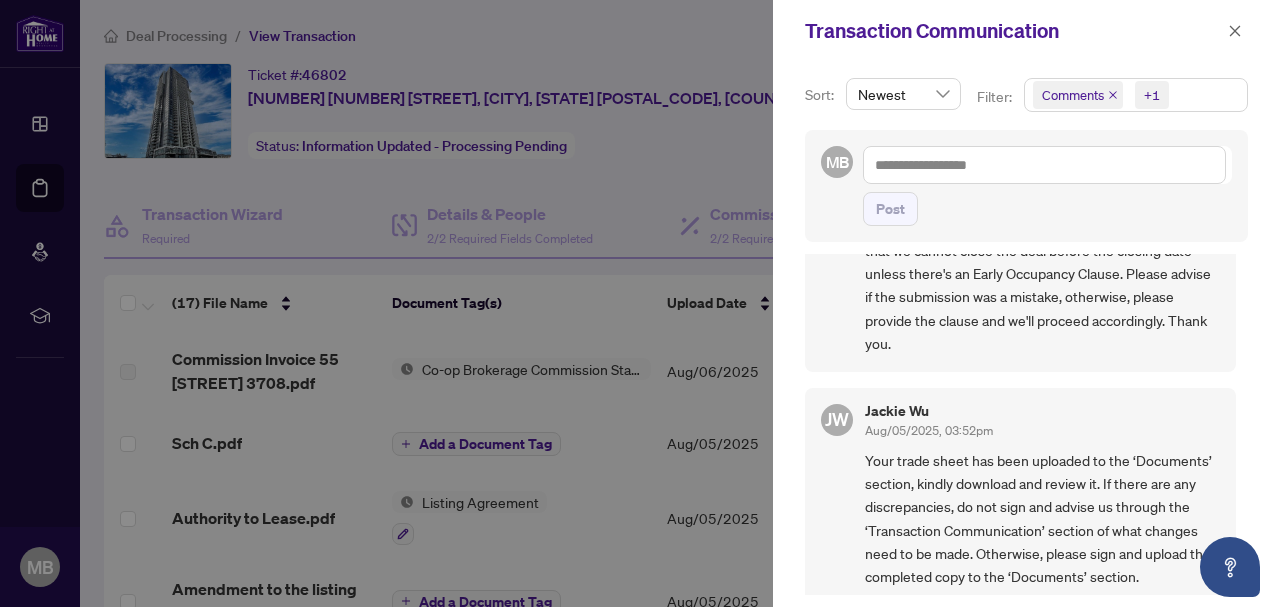 click at bounding box center [1235, 31] 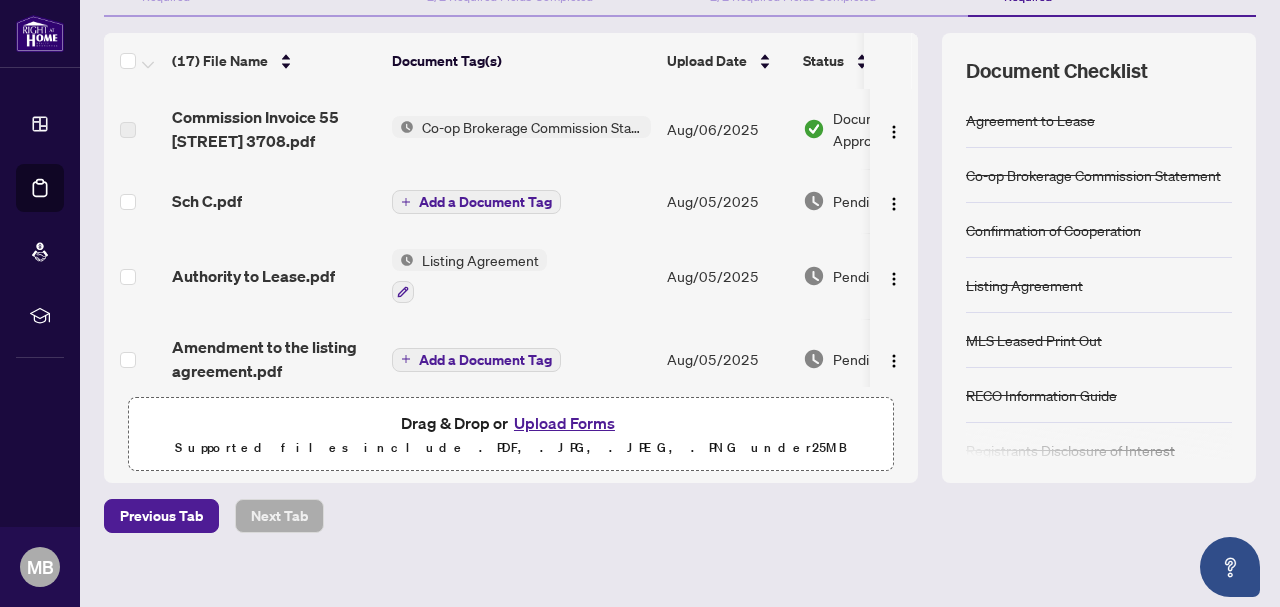 scroll, scrollTop: 258, scrollLeft: 0, axis: vertical 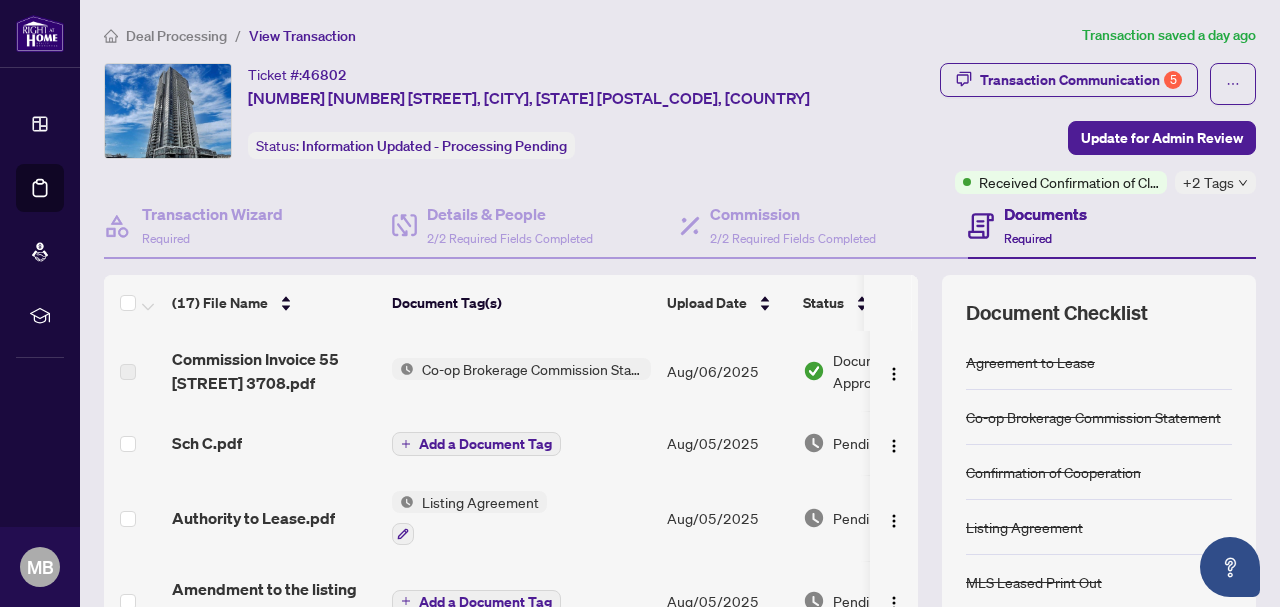 click on "Update for Admin Review" at bounding box center [1162, 138] 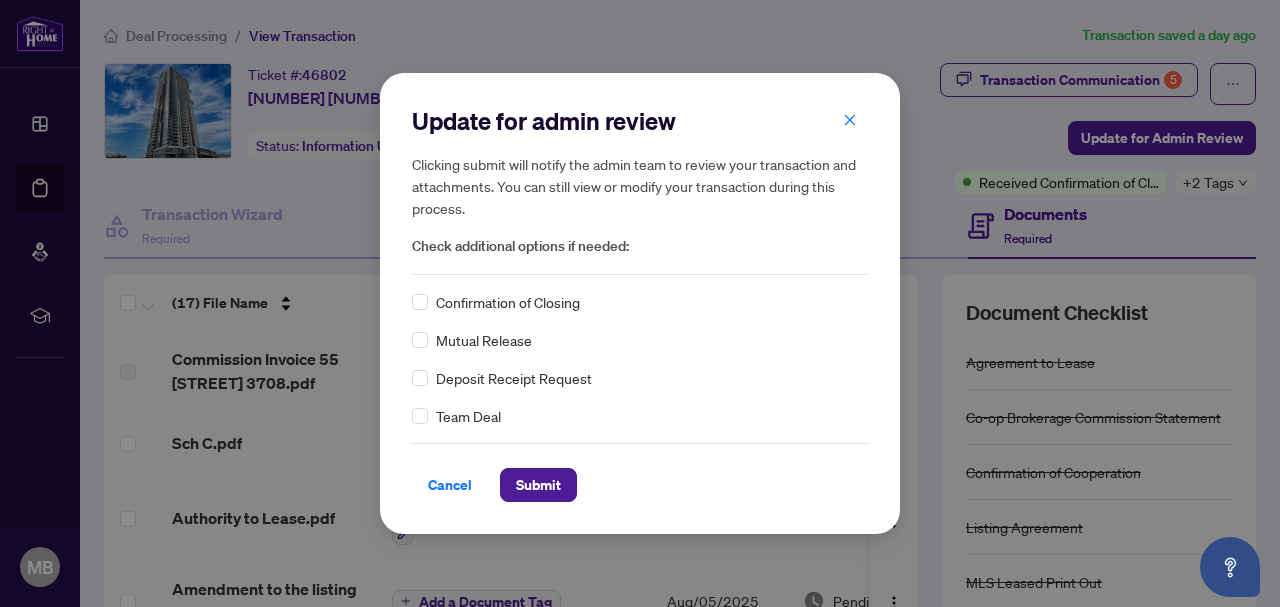 click on "Submit" at bounding box center (538, 485) 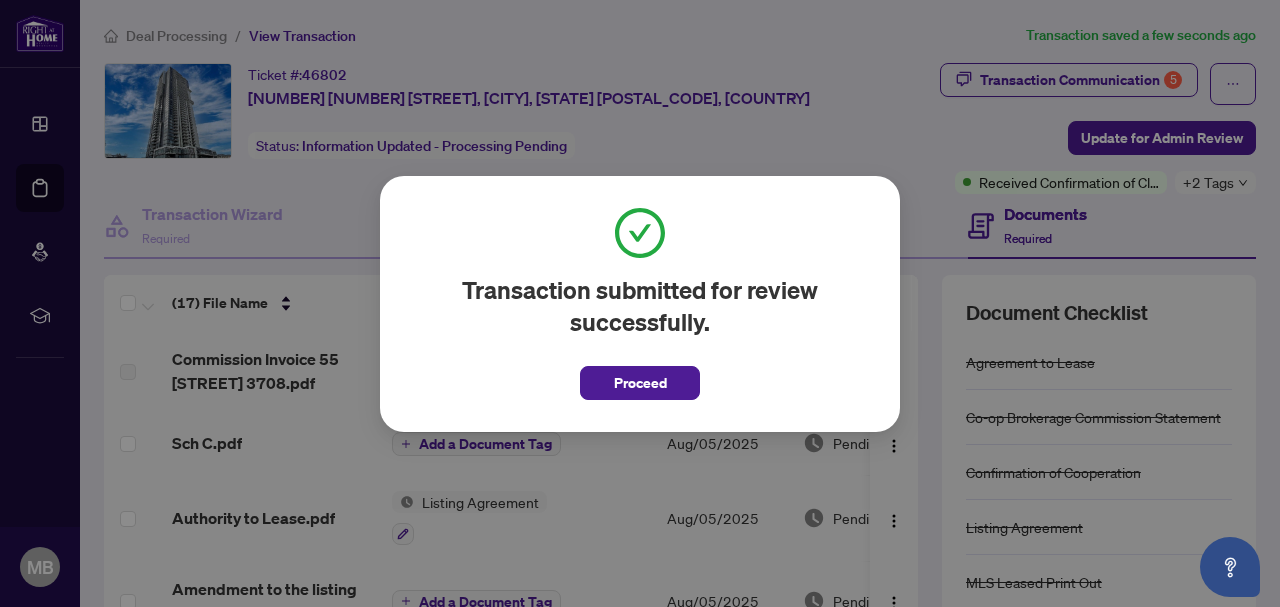 click on "Proceed" at bounding box center [640, 383] 